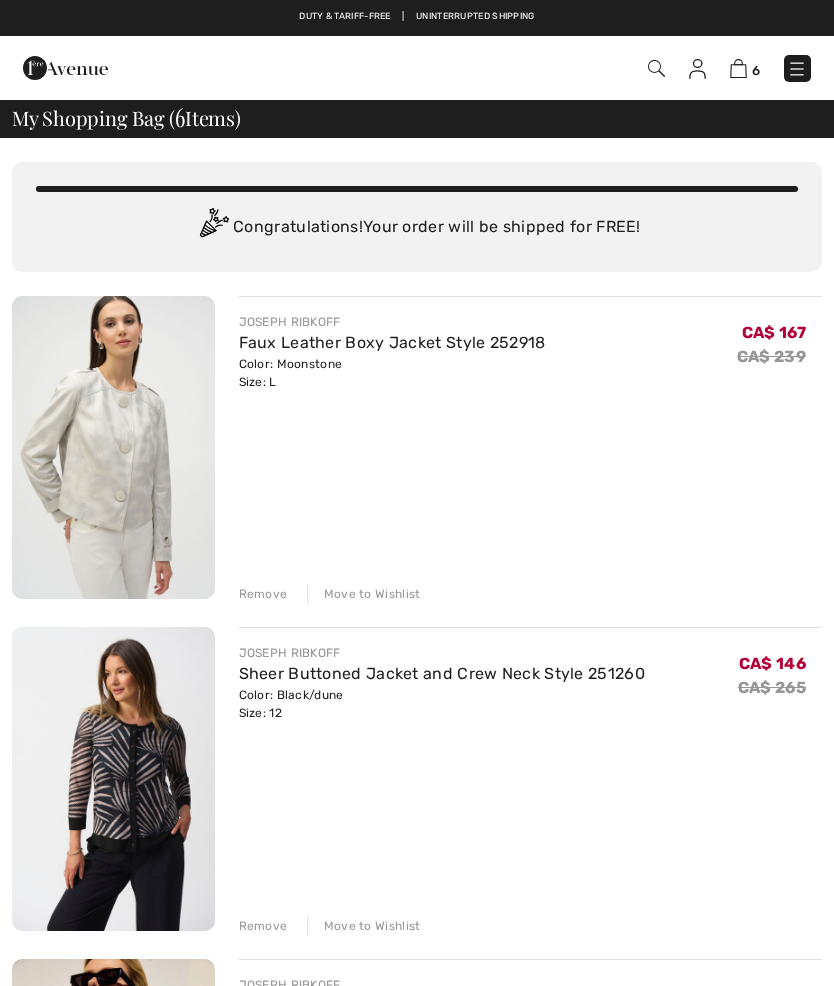 scroll, scrollTop: 0, scrollLeft: 0, axis: both 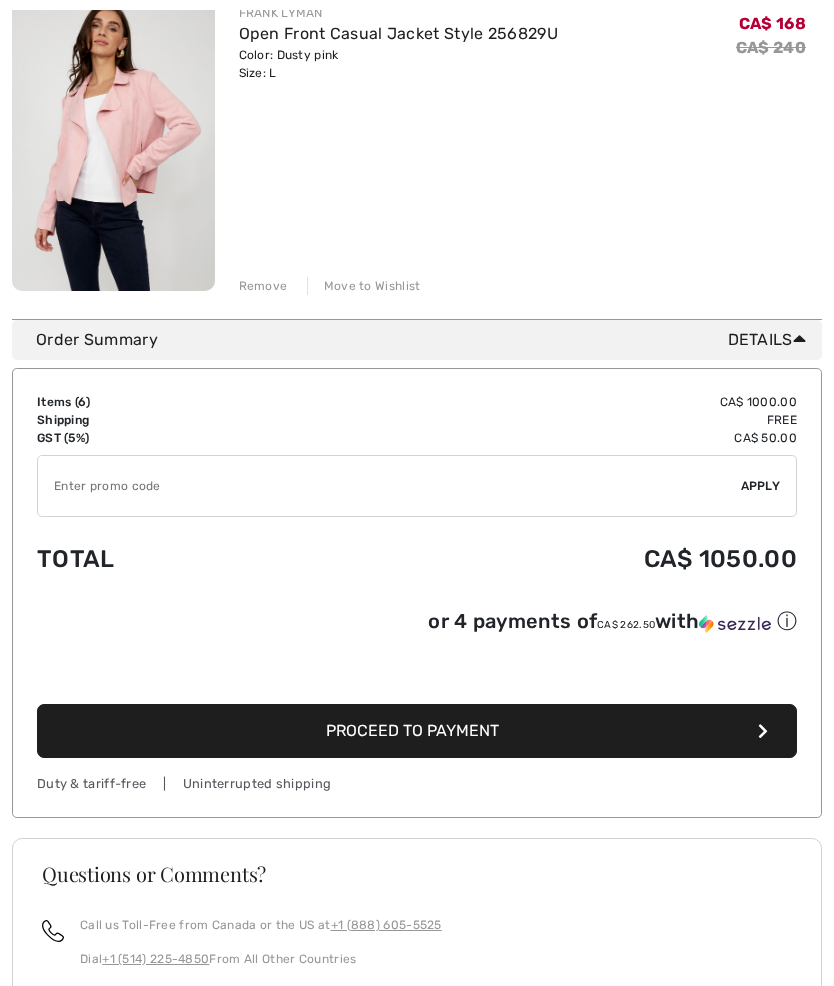 click at bounding box center [389, 486] 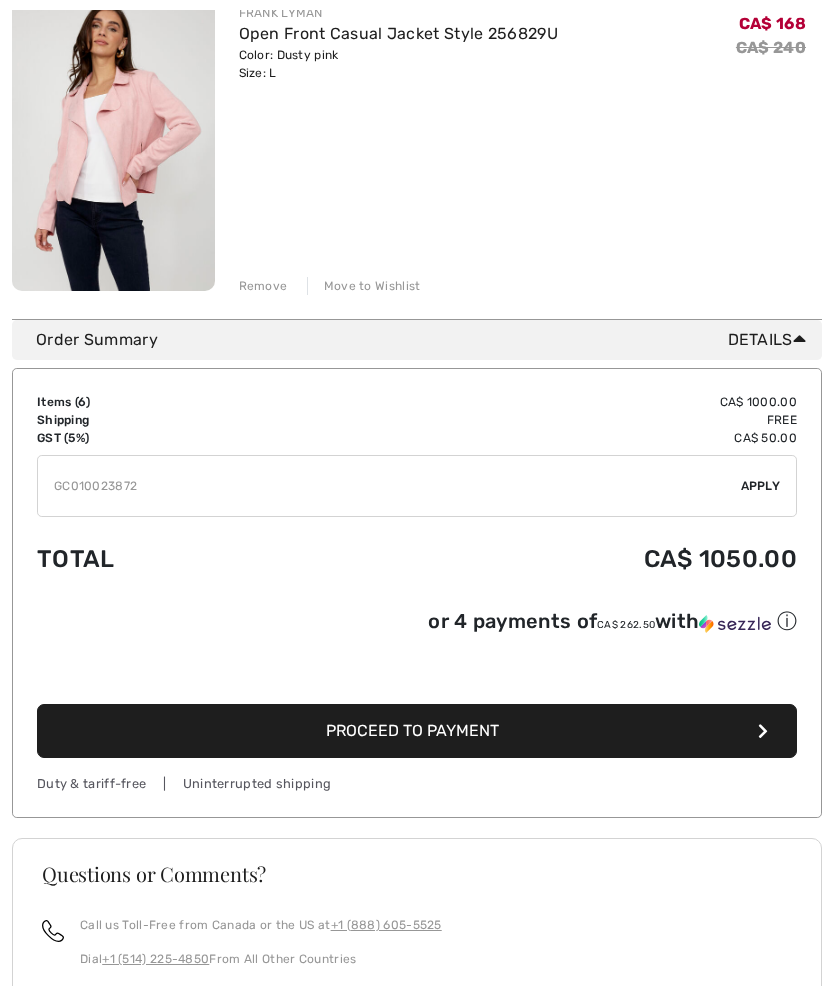 type on "GC010023872" 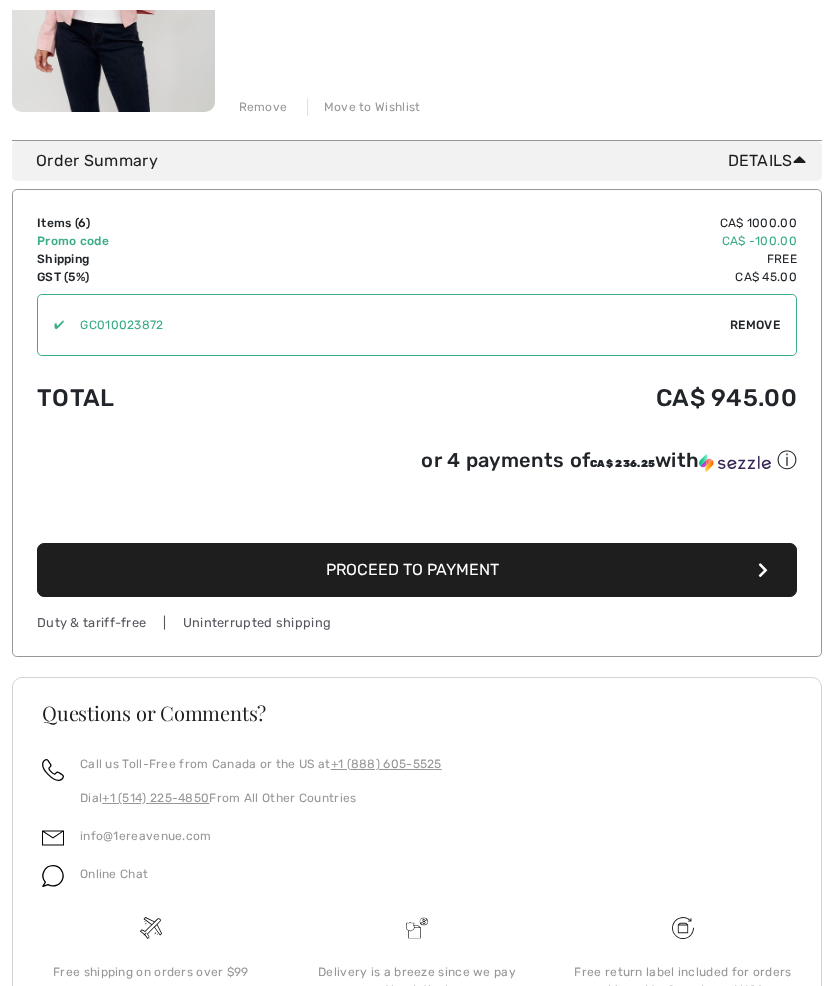 scroll, scrollTop: 2172, scrollLeft: 0, axis: vertical 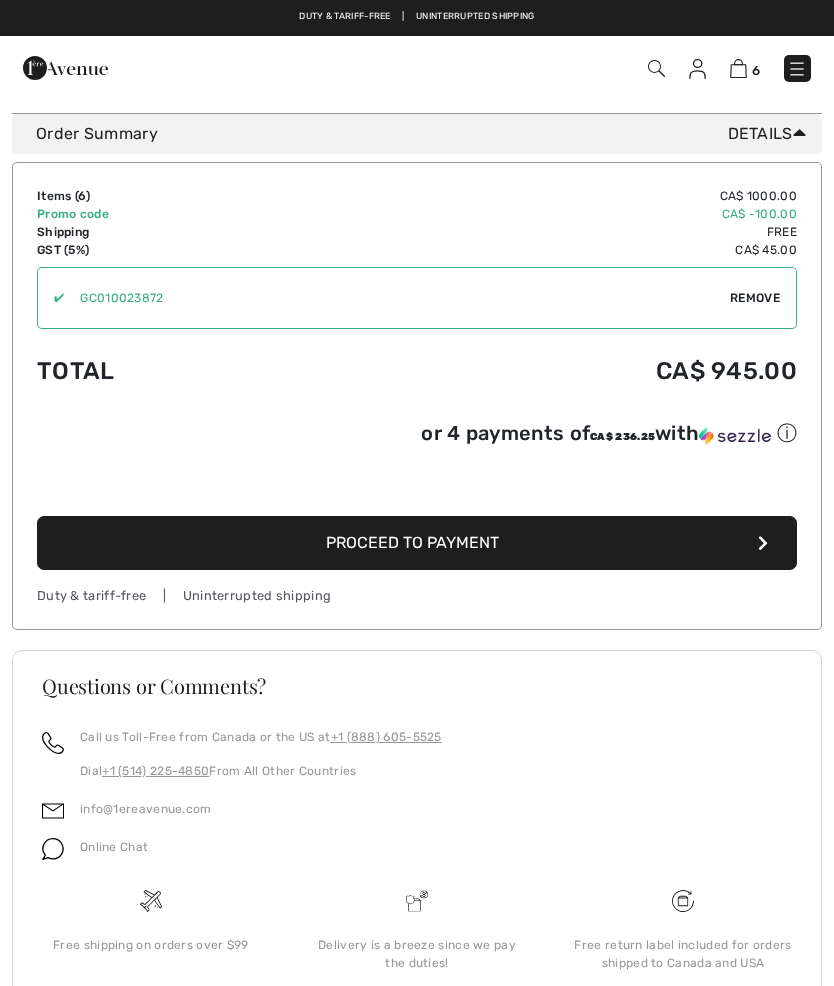 click on "Proceed to Payment" at bounding box center (417, 543) 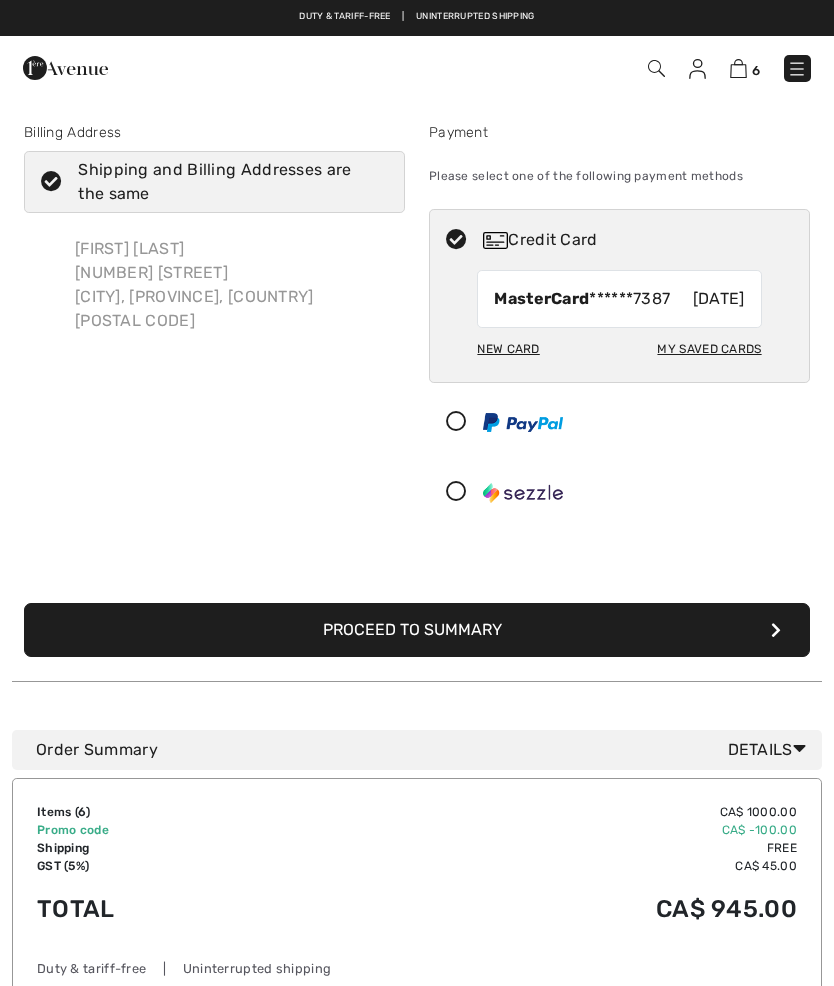 scroll, scrollTop: 0, scrollLeft: 0, axis: both 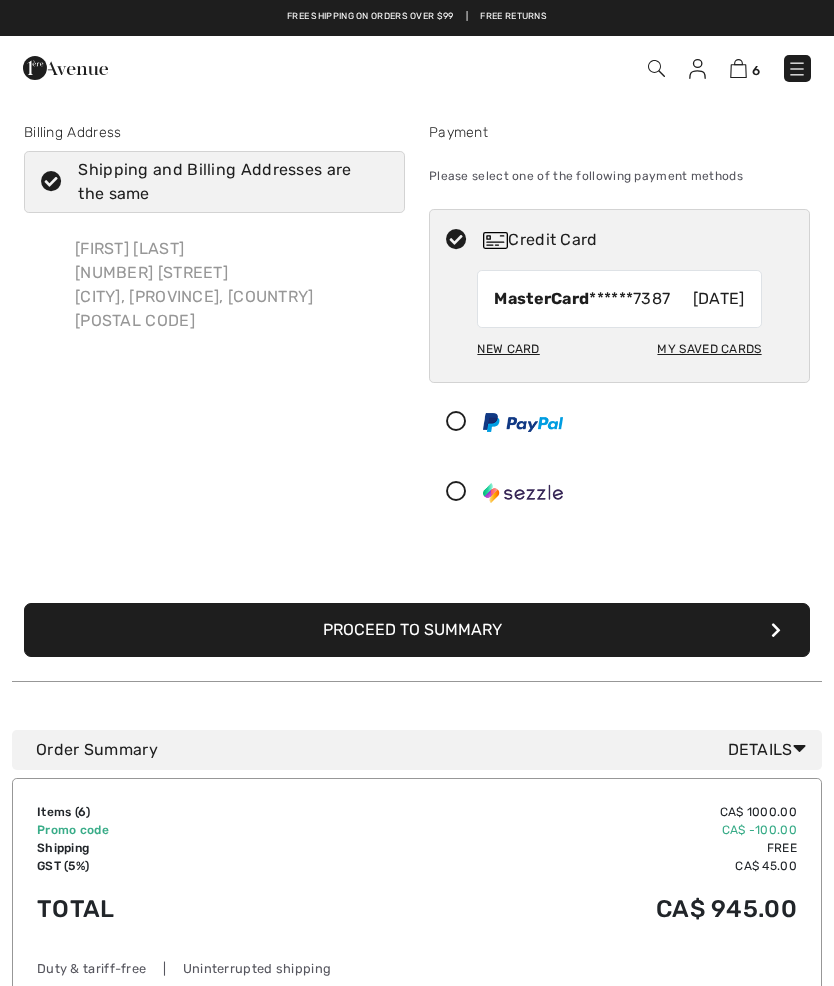 click on "Proceed to Summary" at bounding box center (417, 630) 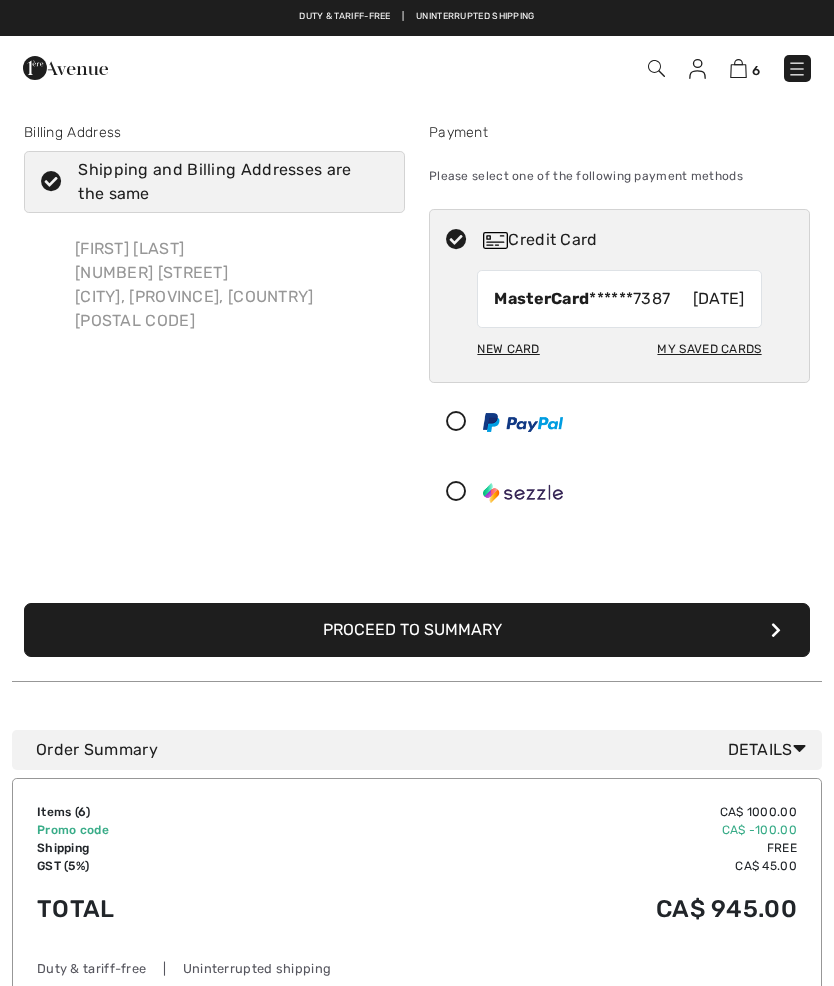 click on "Proceed to Summary" at bounding box center (417, 630) 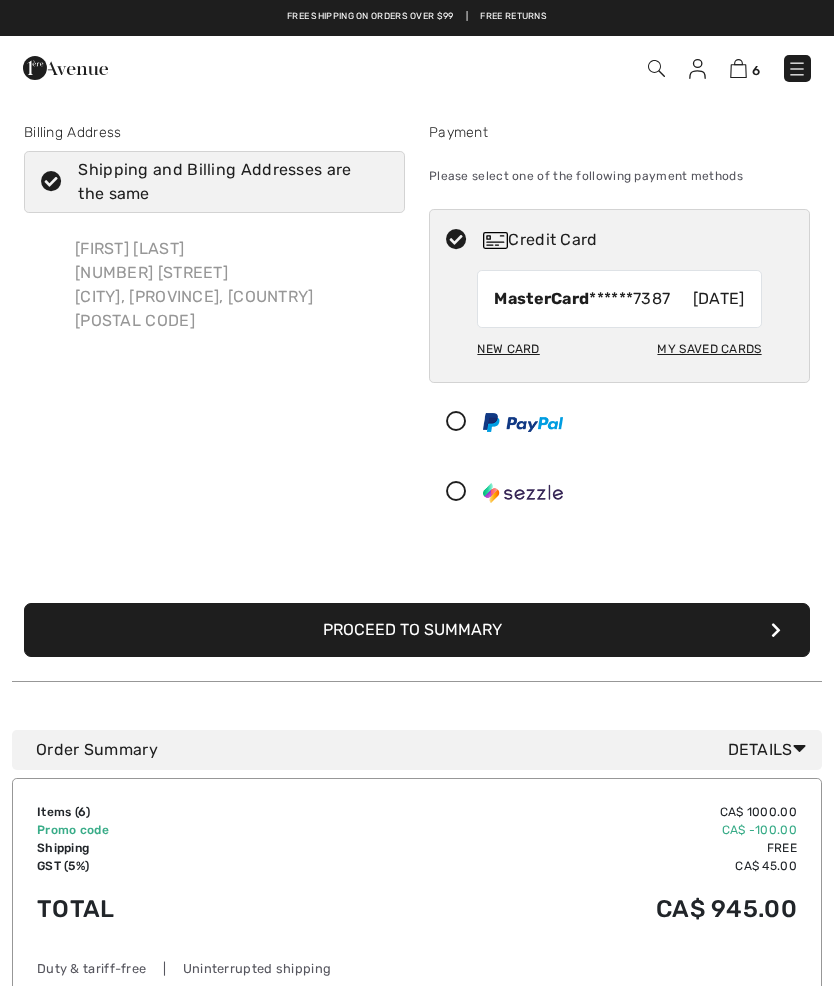 click on "Proceed to Summary" at bounding box center (417, 630) 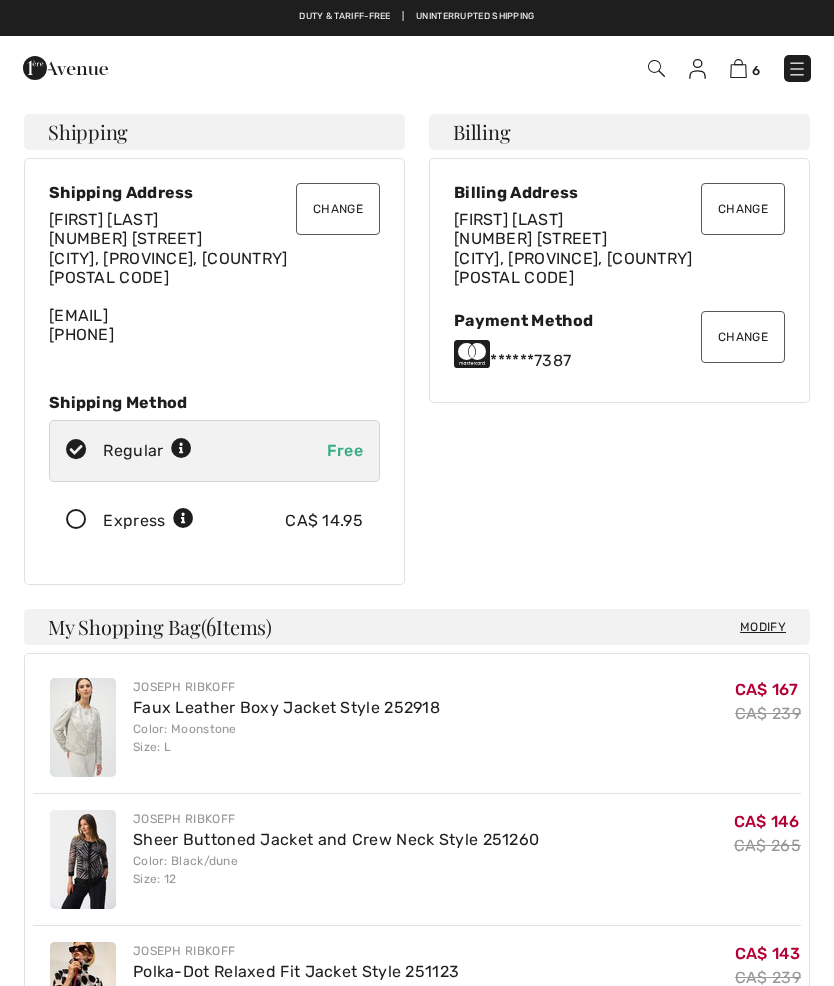 scroll, scrollTop: 0, scrollLeft: 0, axis: both 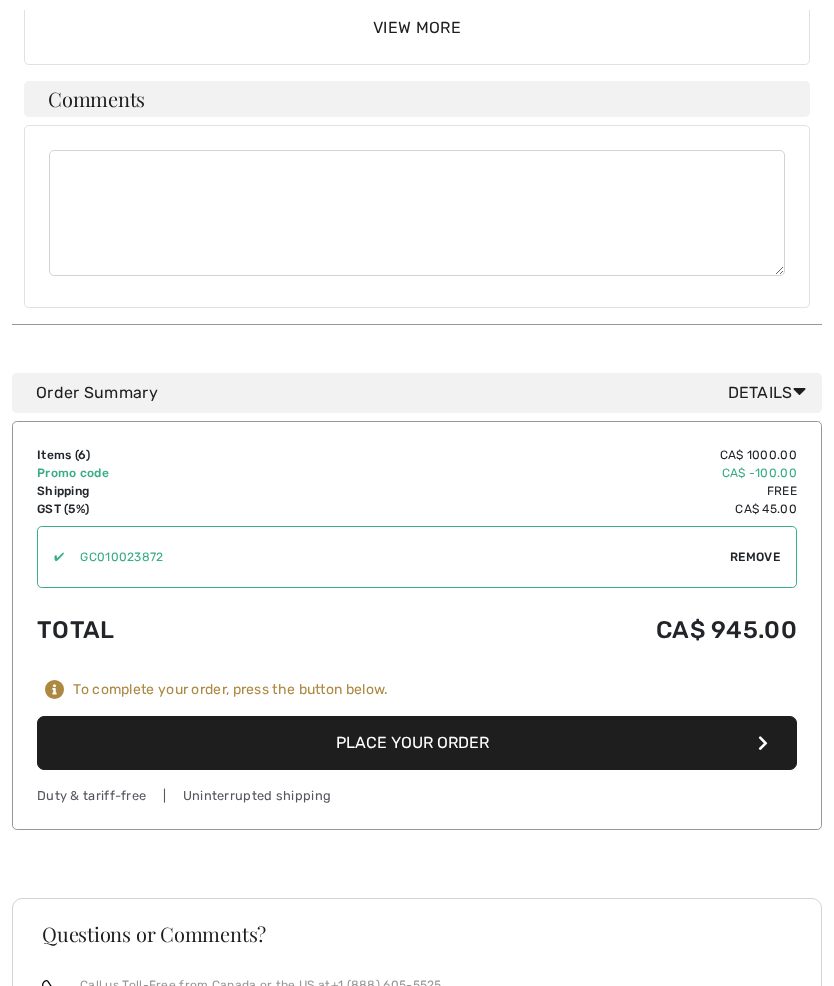 click on "Place Your Order" at bounding box center (417, 743) 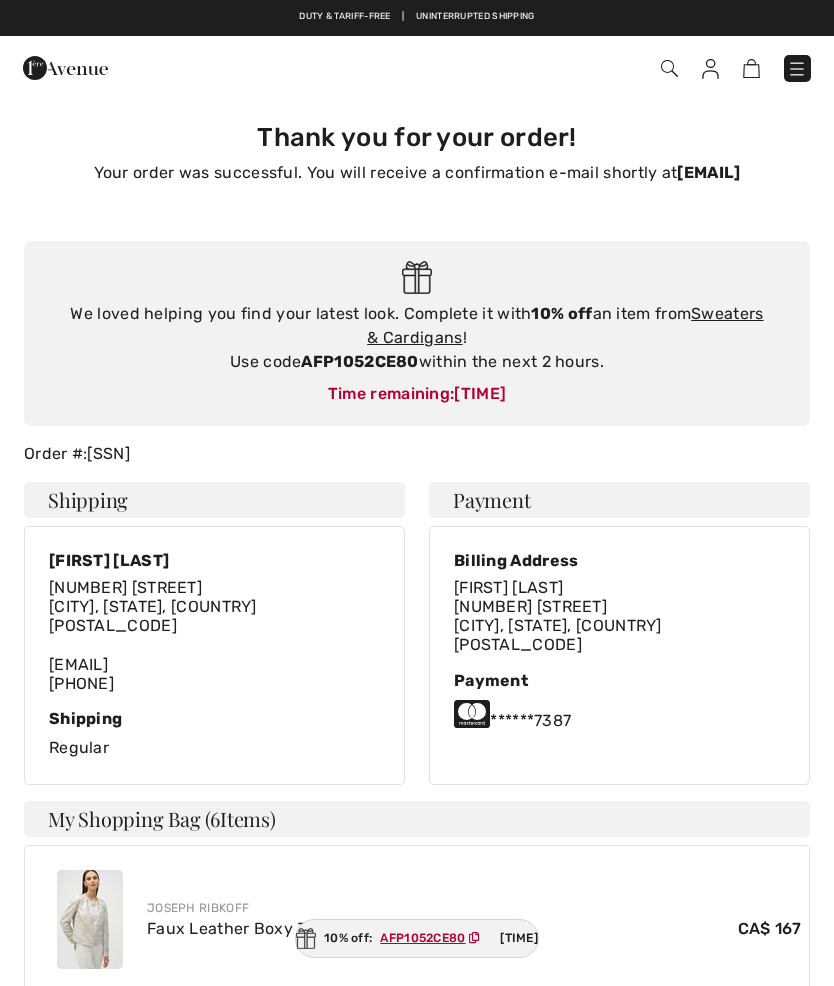 scroll, scrollTop: 0, scrollLeft: 0, axis: both 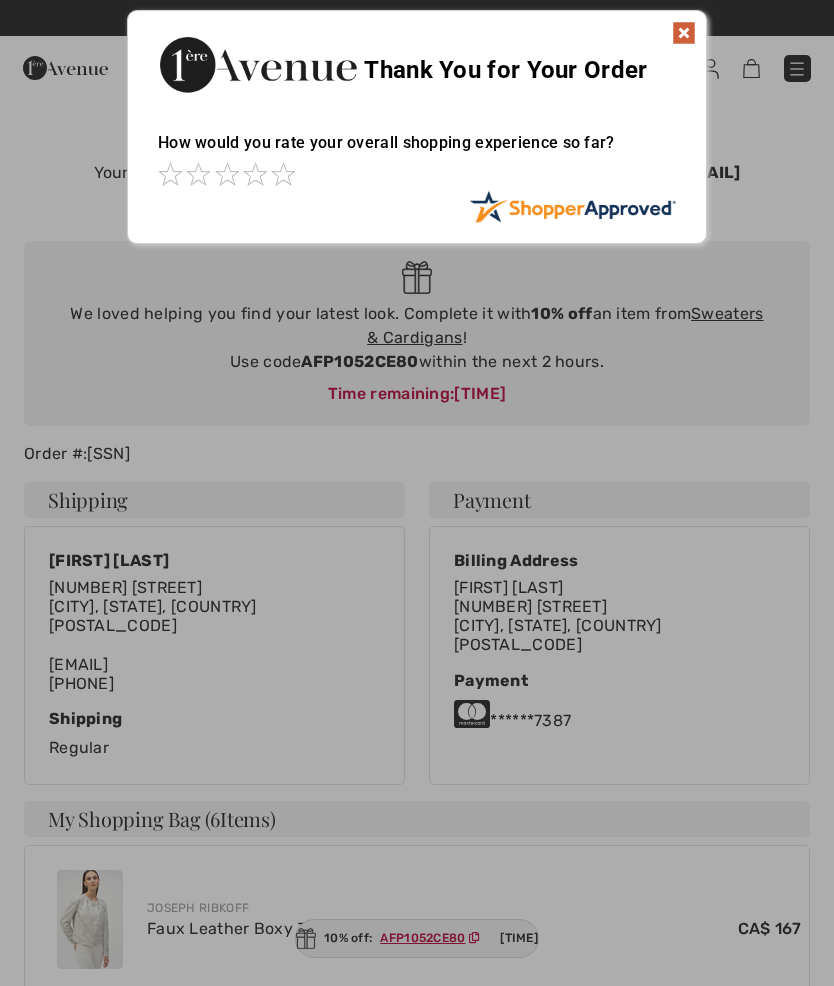 click at bounding box center [417, 493] 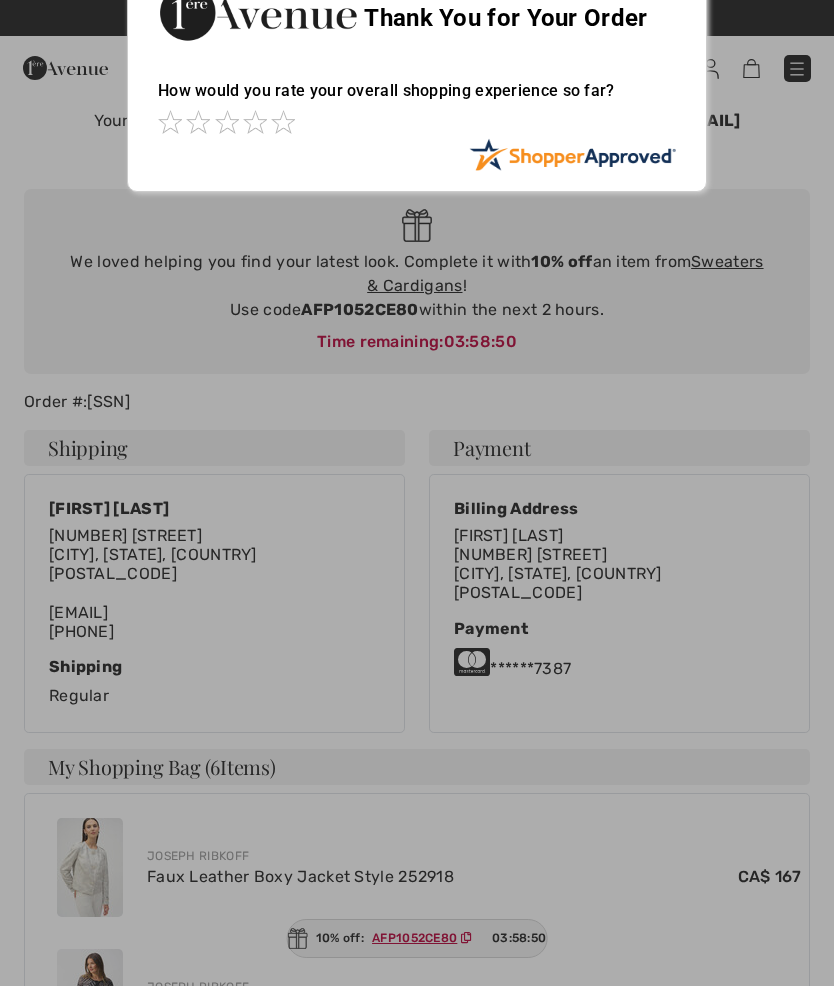 scroll, scrollTop: 0, scrollLeft: 0, axis: both 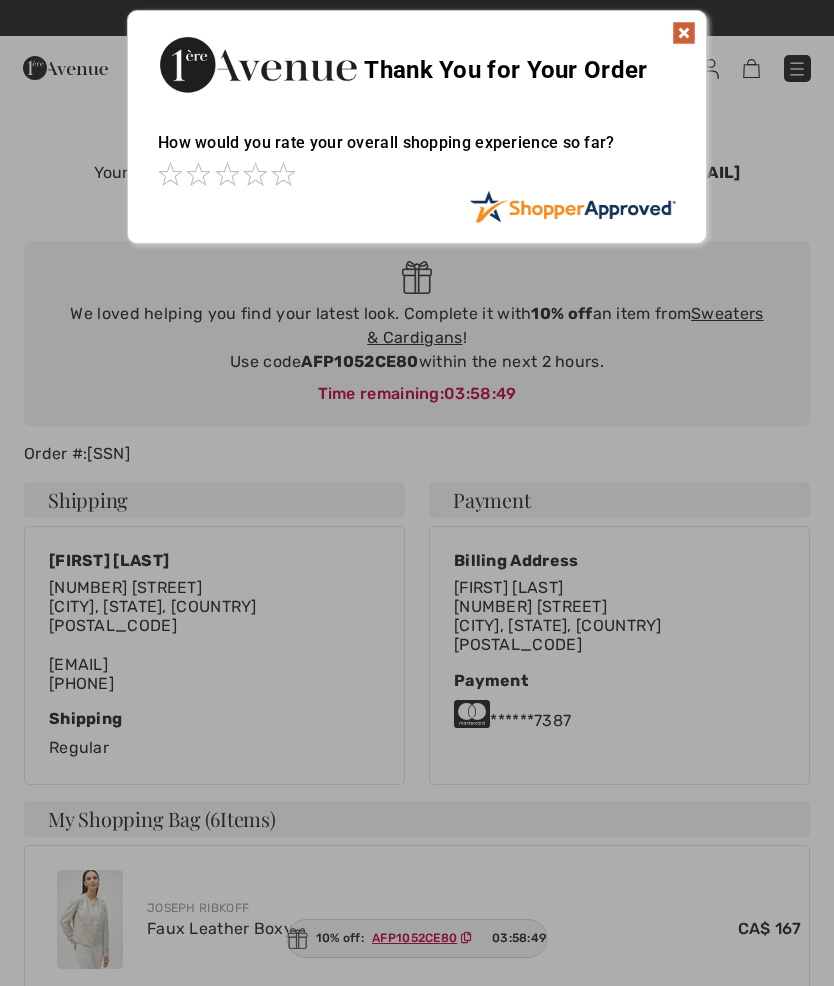 click on "Thank You for Your Order" at bounding box center [417, 62] 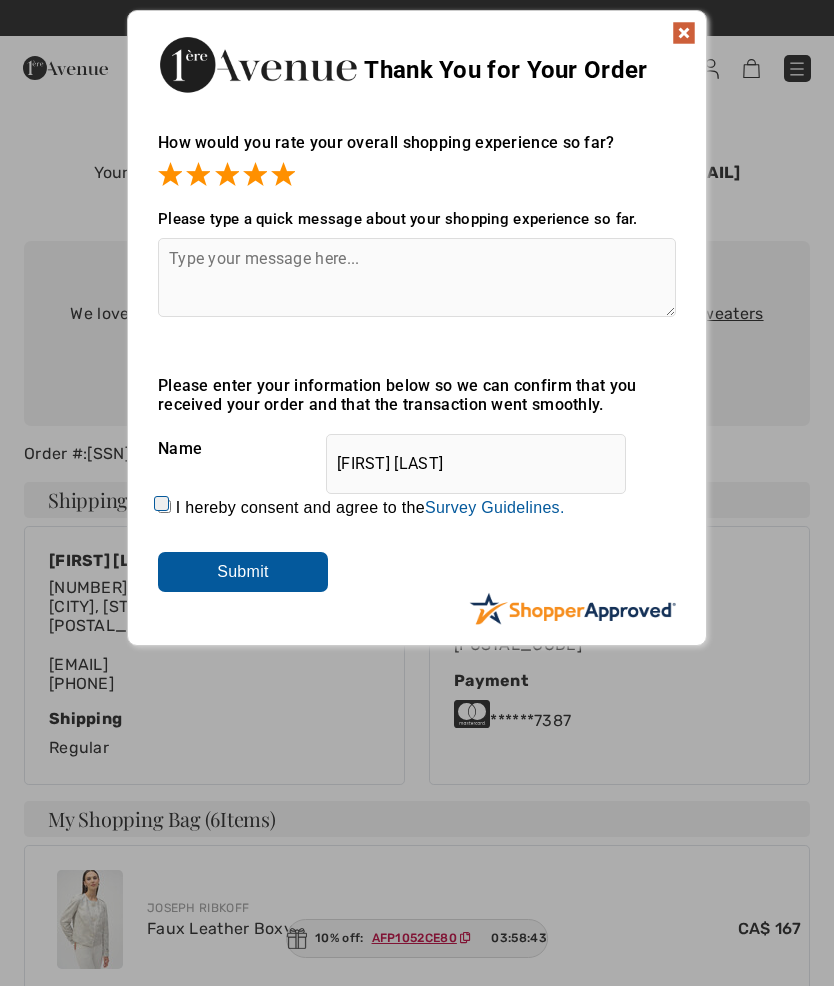 click at bounding box center (684, 33) 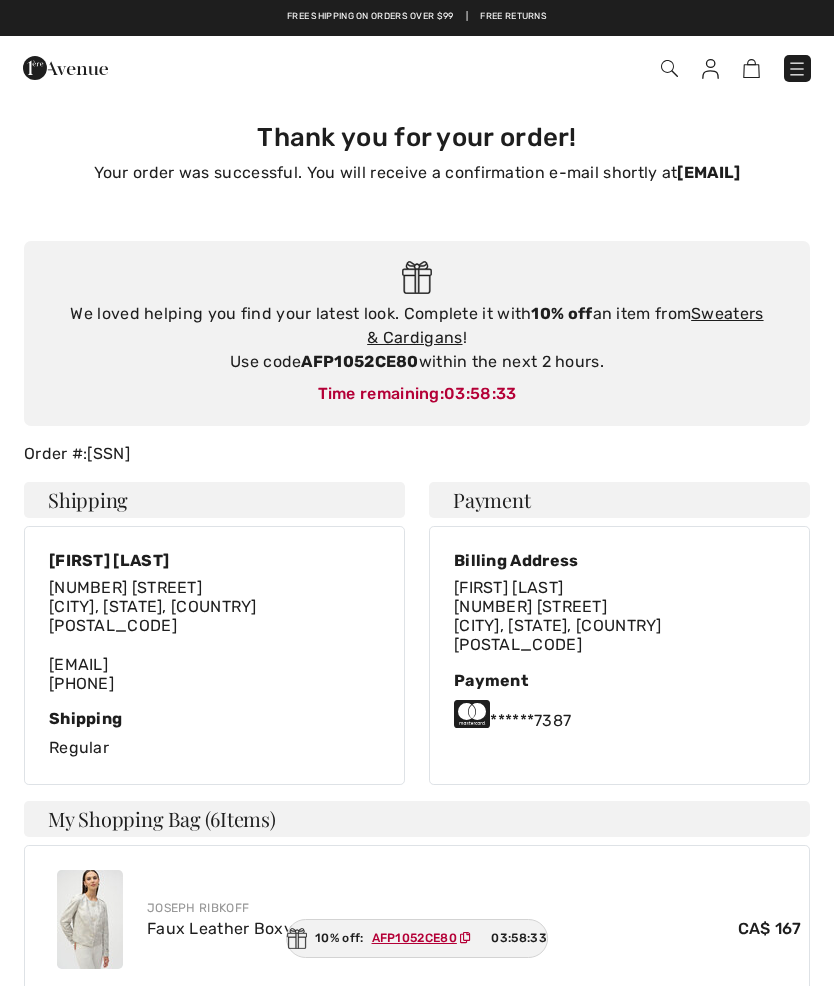 click at bounding box center (797, 69) 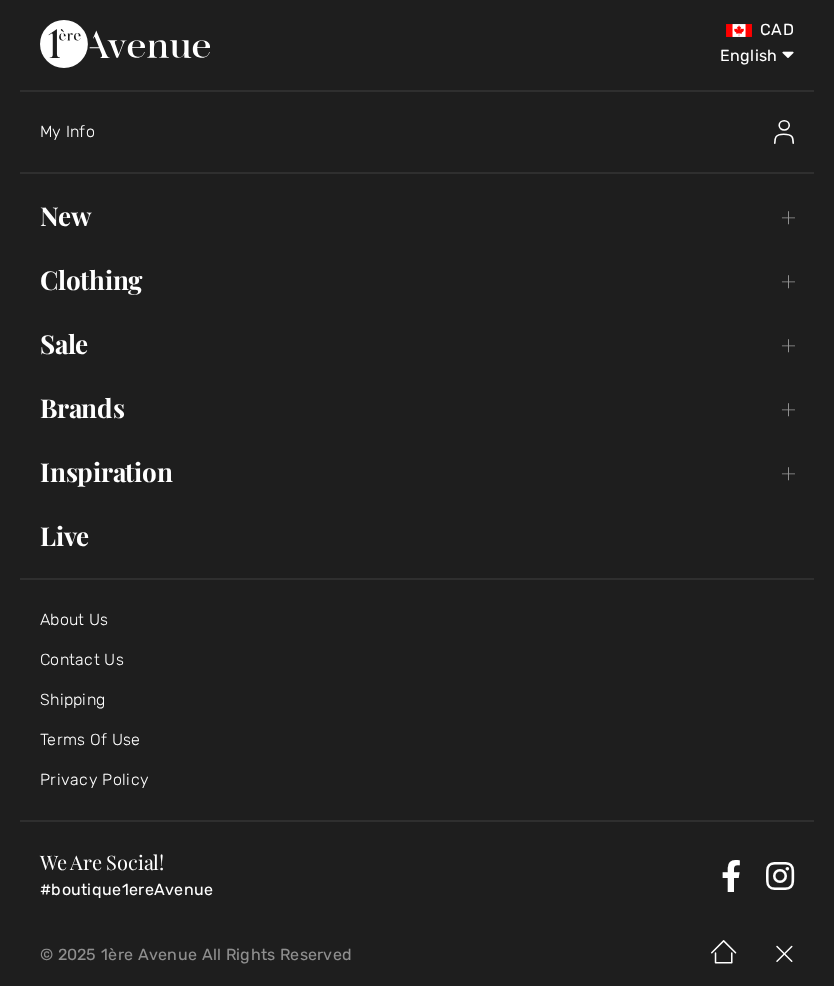 click on "New Toggle submenu" at bounding box center (417, 216) 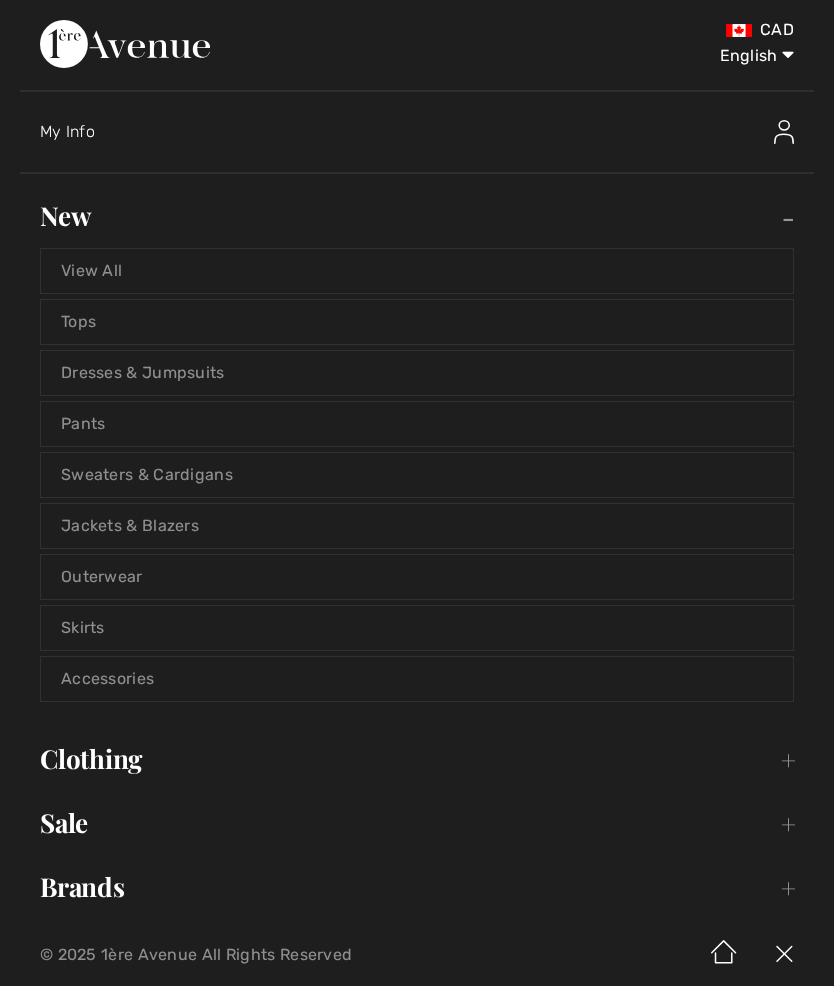 click on "Jackets & Blazers" at bounding box center [417, 526] 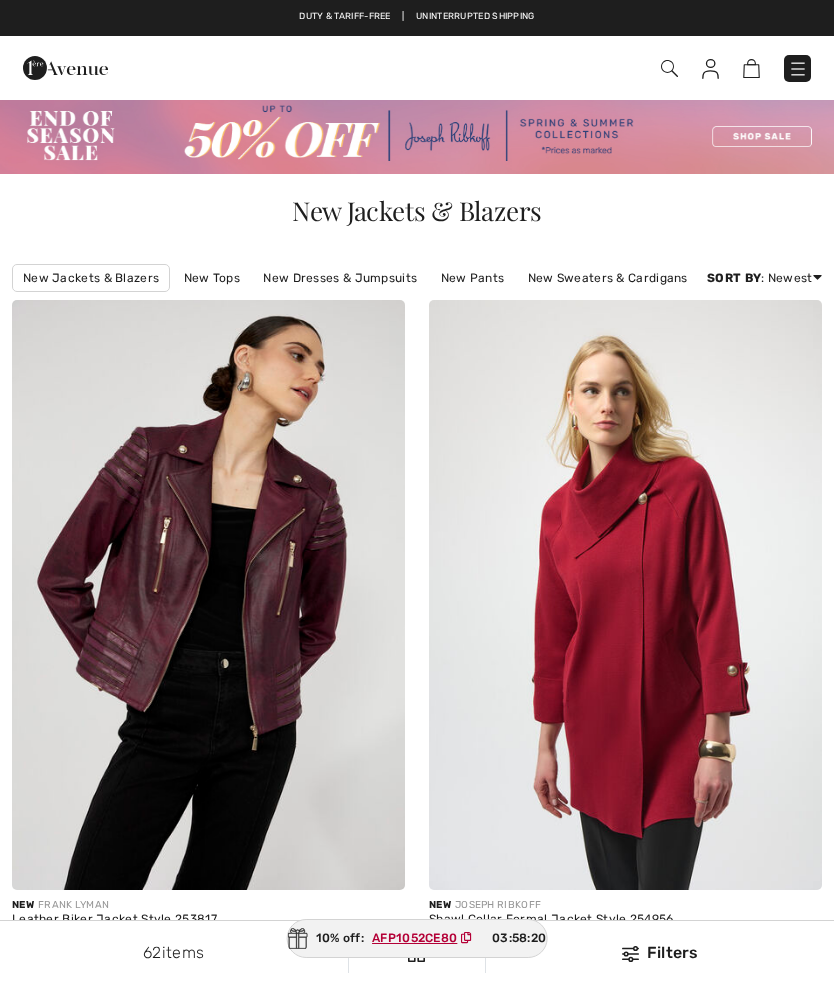scroll, scrollTop: 0, scrollLeft: 0, axis: both 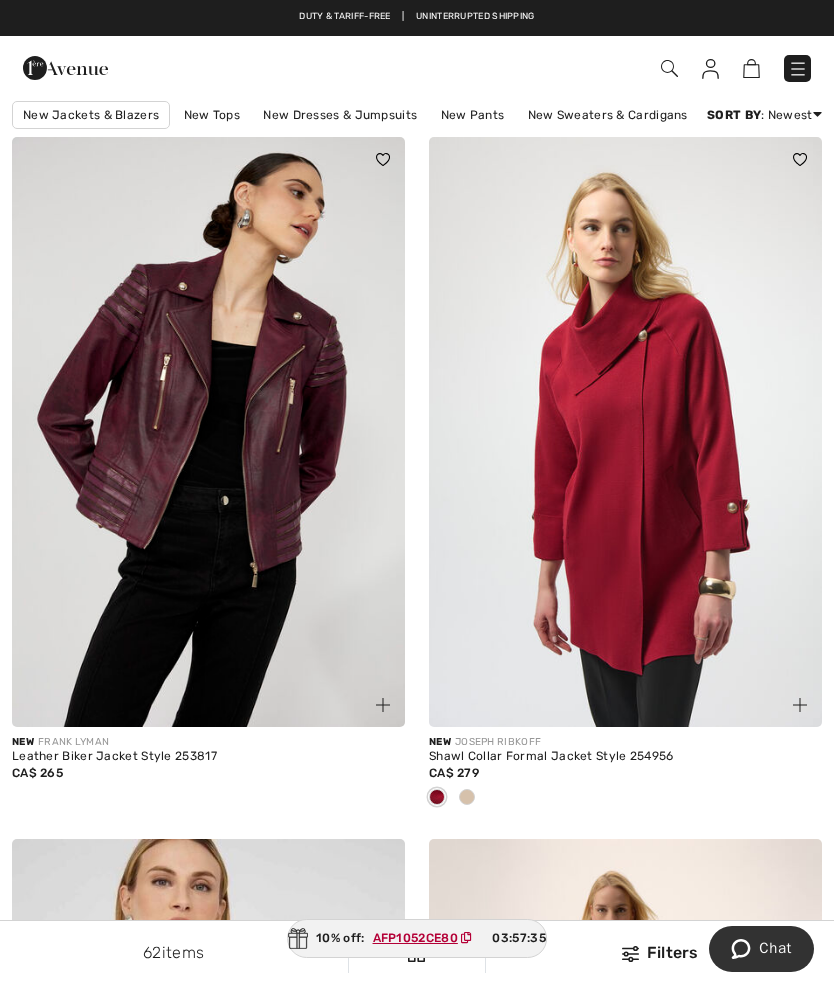 click at bounding box center (208, 432) 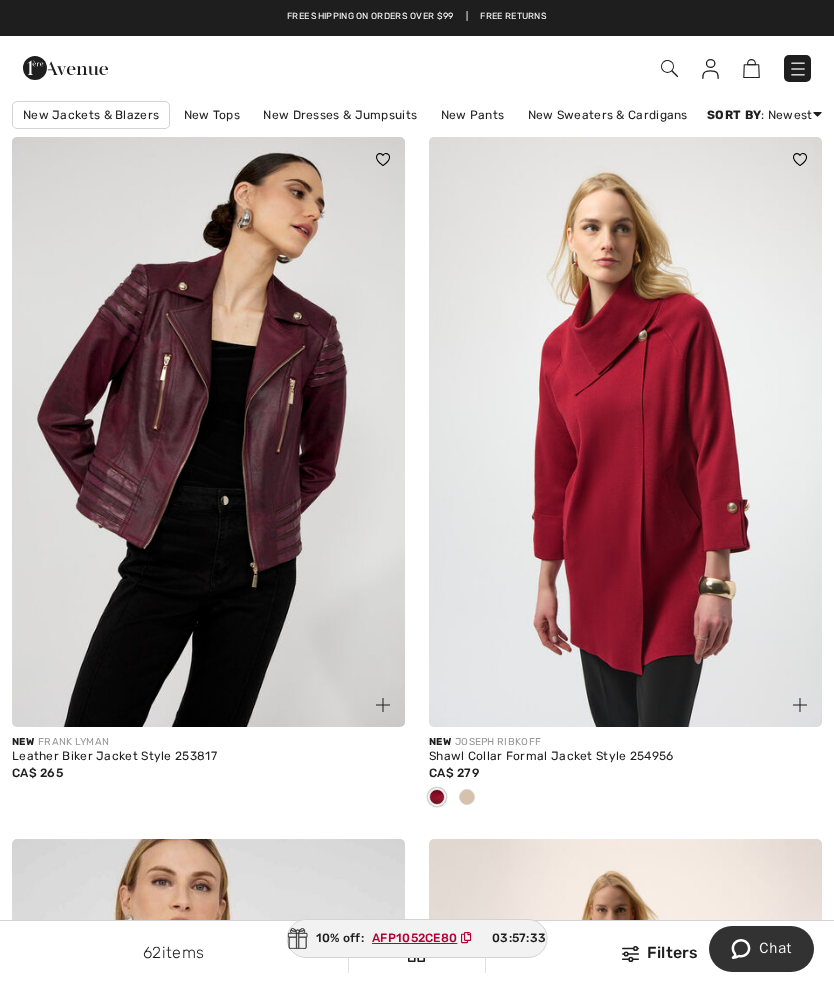 click at bounding box center (208, 432) 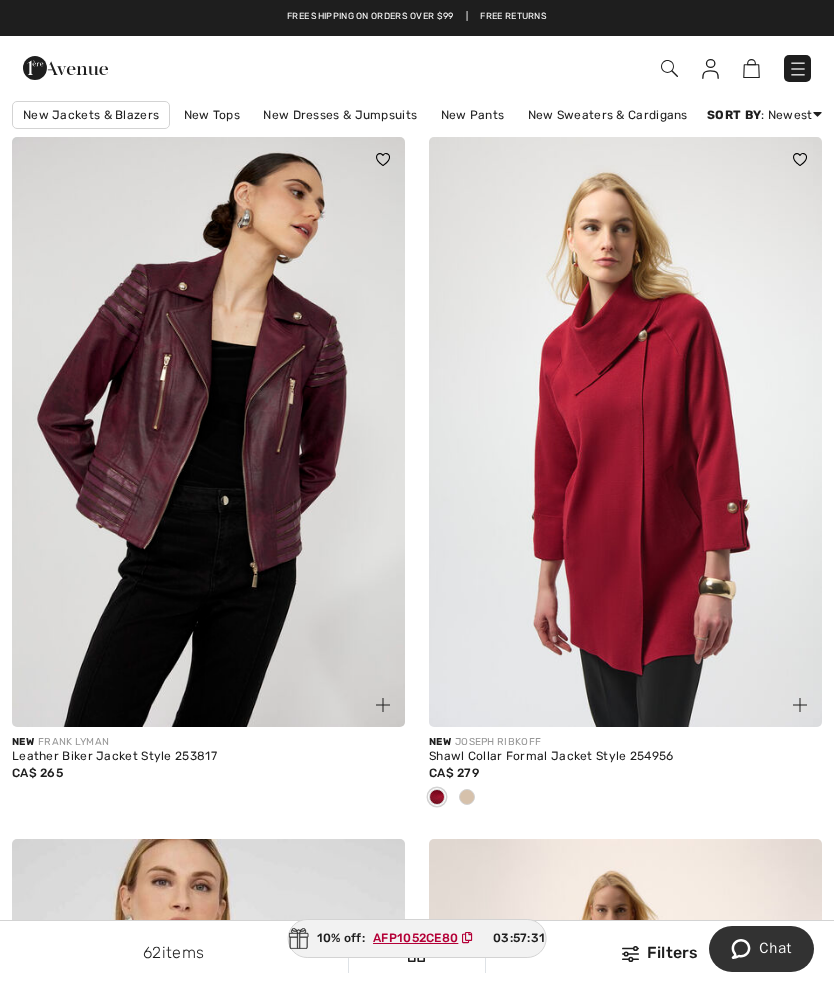 click at bounding box center [383, 705] 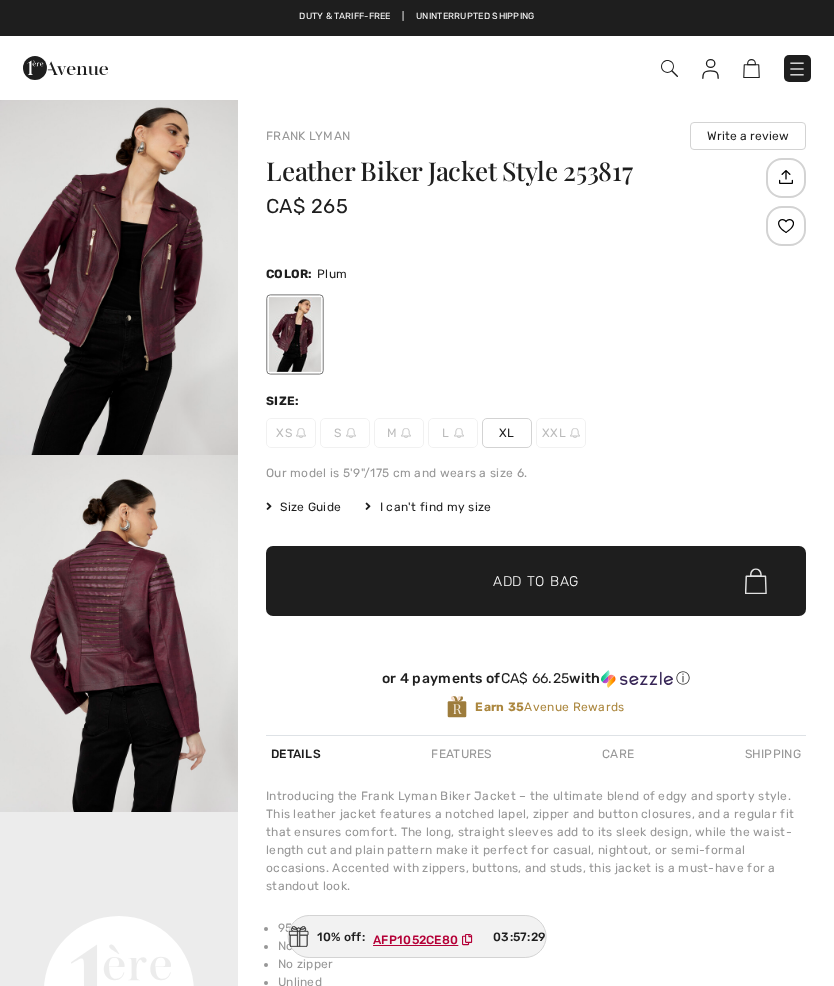 scroll, scrollTop: 0, scrollLeft: 0, axis: both 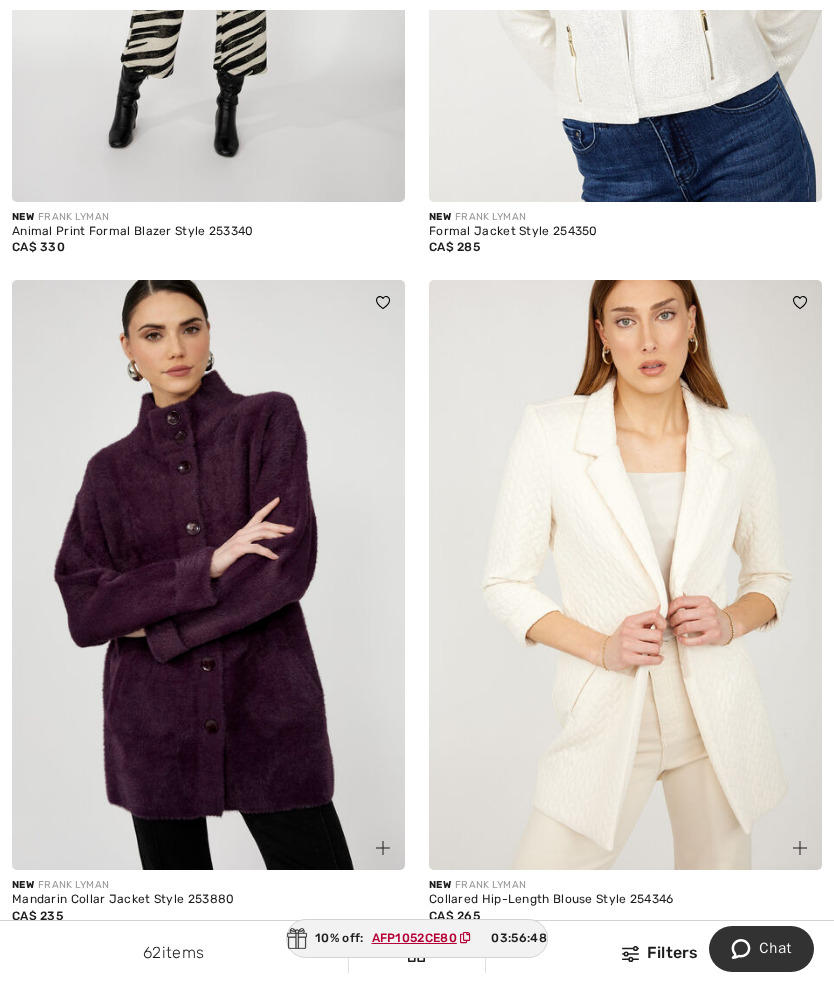 click at bounding box center (800, 848) 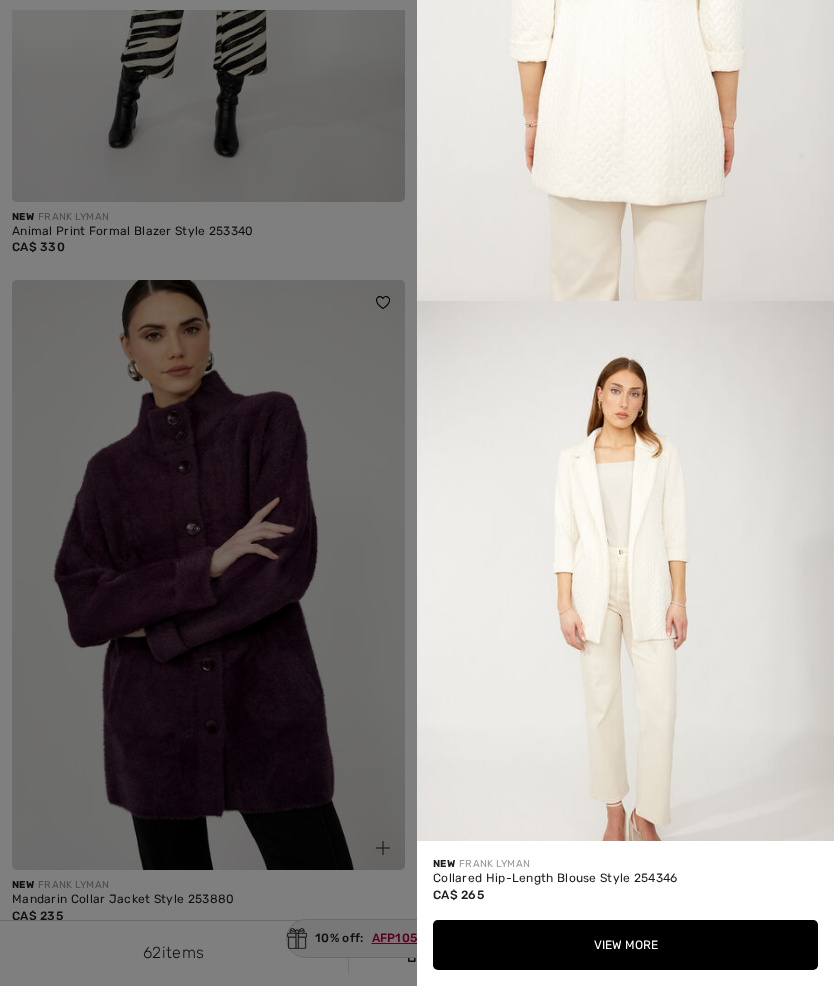 scroll, scrollTop: 1575, scrollLeft: 0, axis: vertical 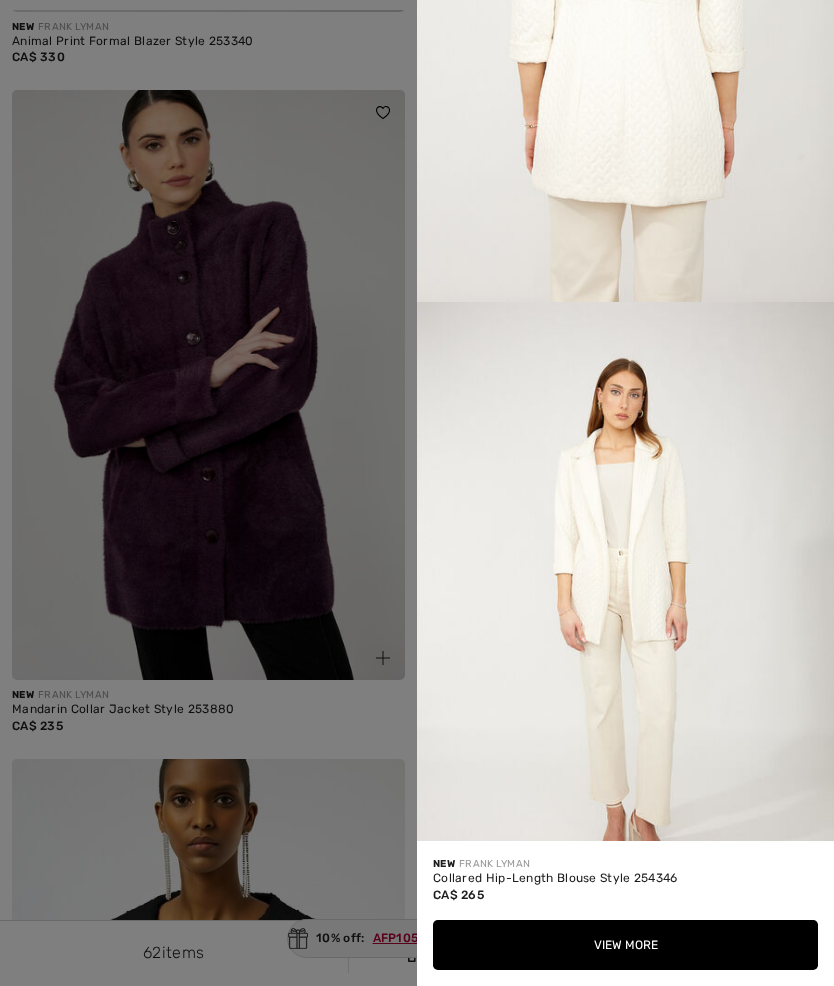 click at bounding box center (625, 615) 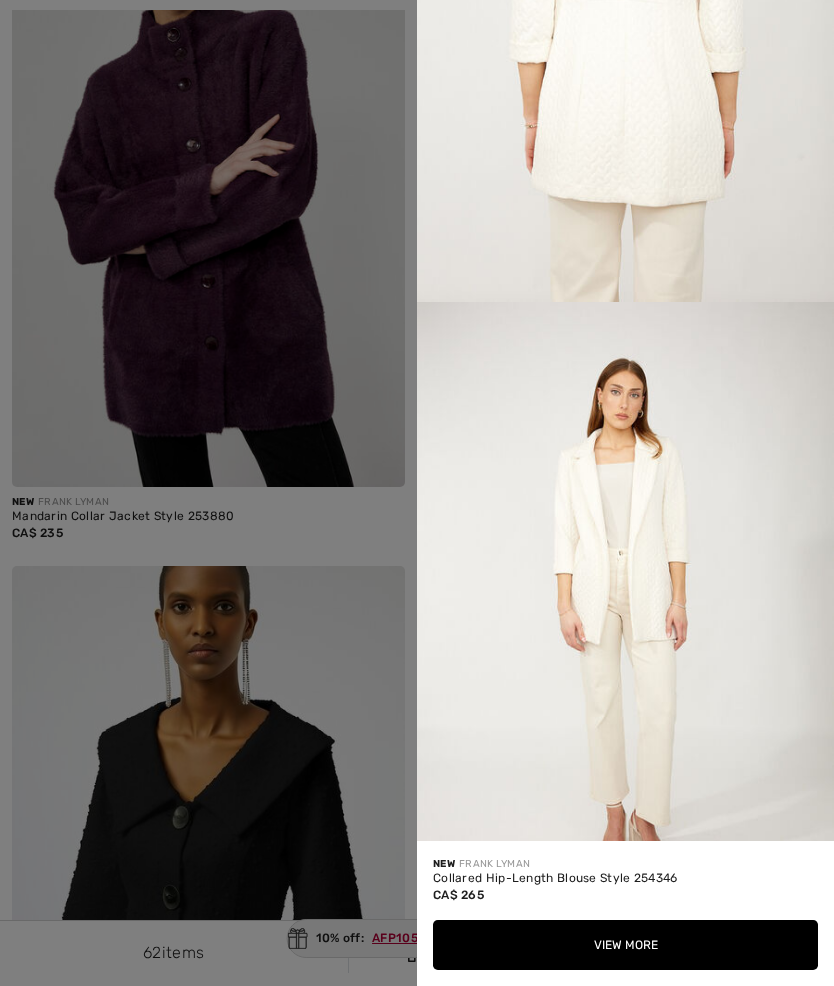 scroll, scrollTop: 2466, scrollLeft: 0, axis: vertical 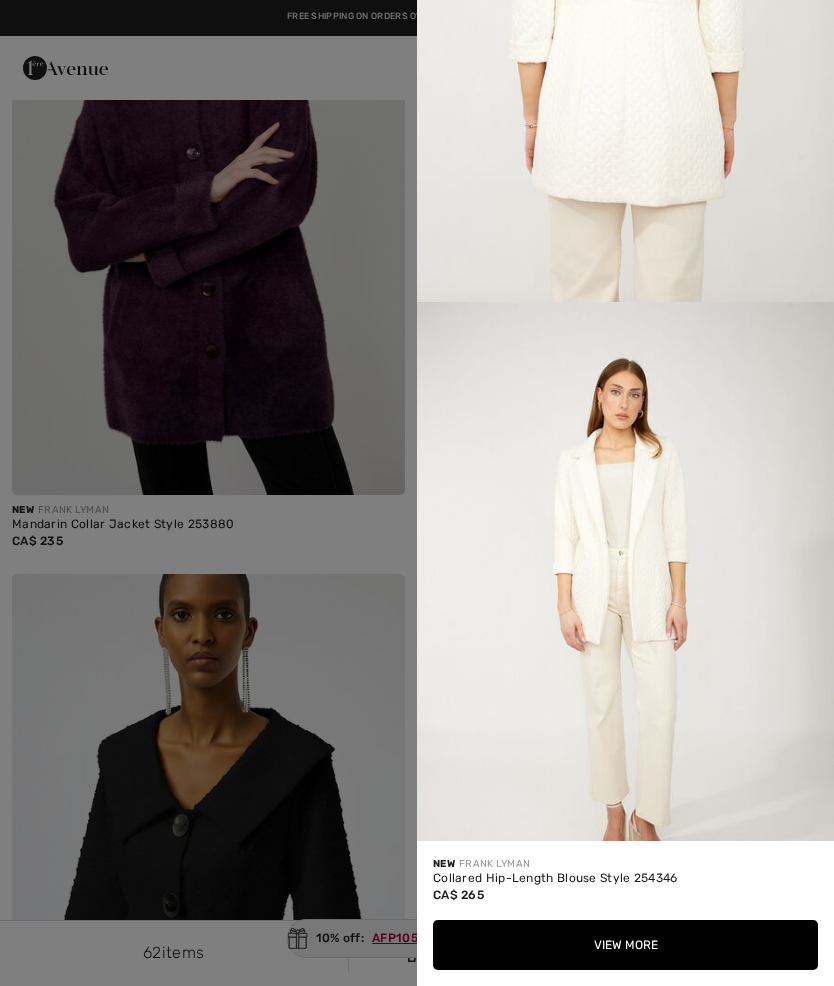 click at bounding box center (417, 493) 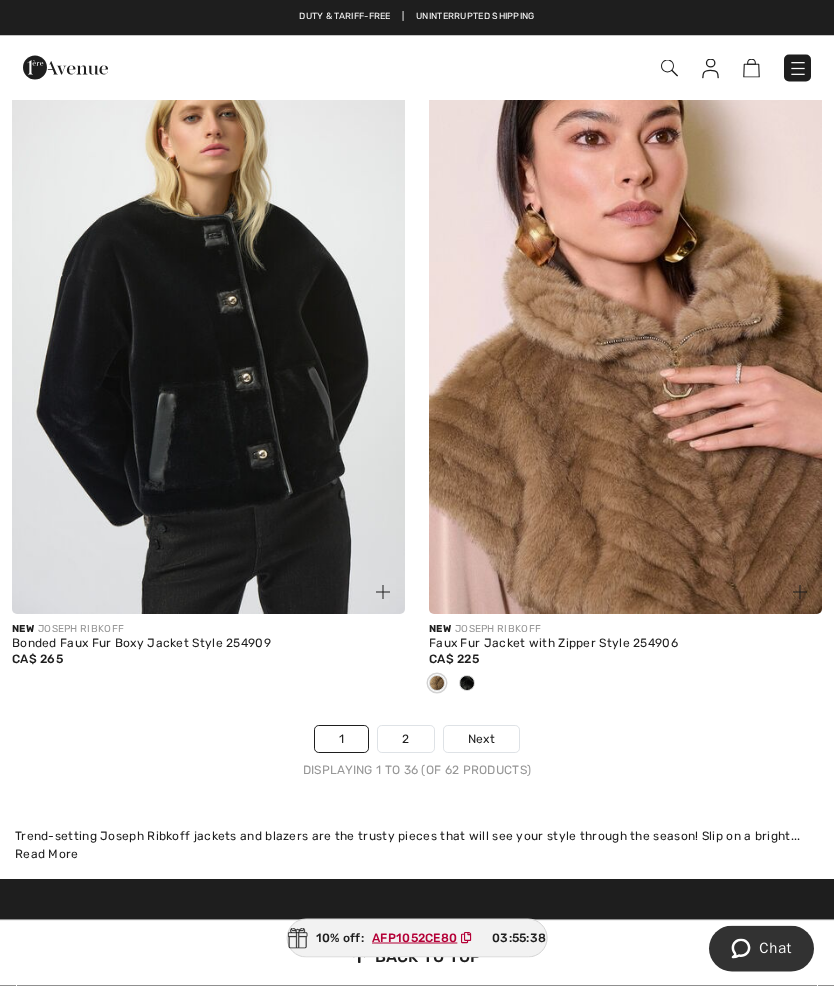 scroll, scrollTop: 12165, scrollLeft: 0, axis: vertical 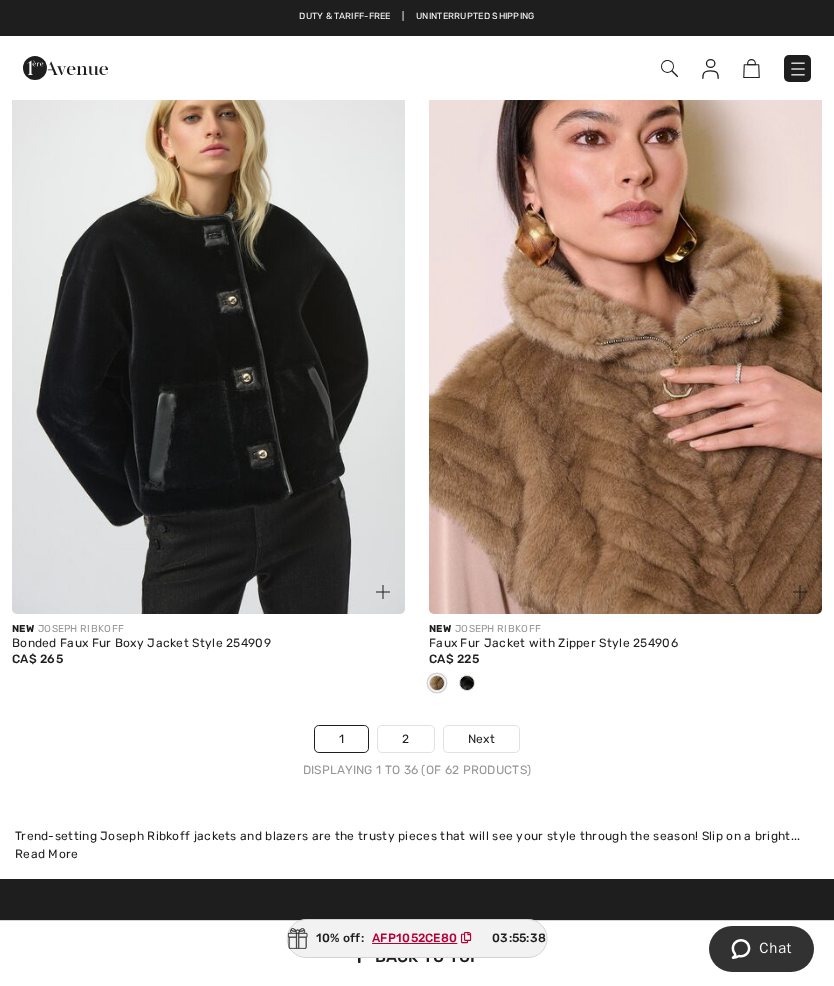 click on "Next" at bounding box center (481, 739) 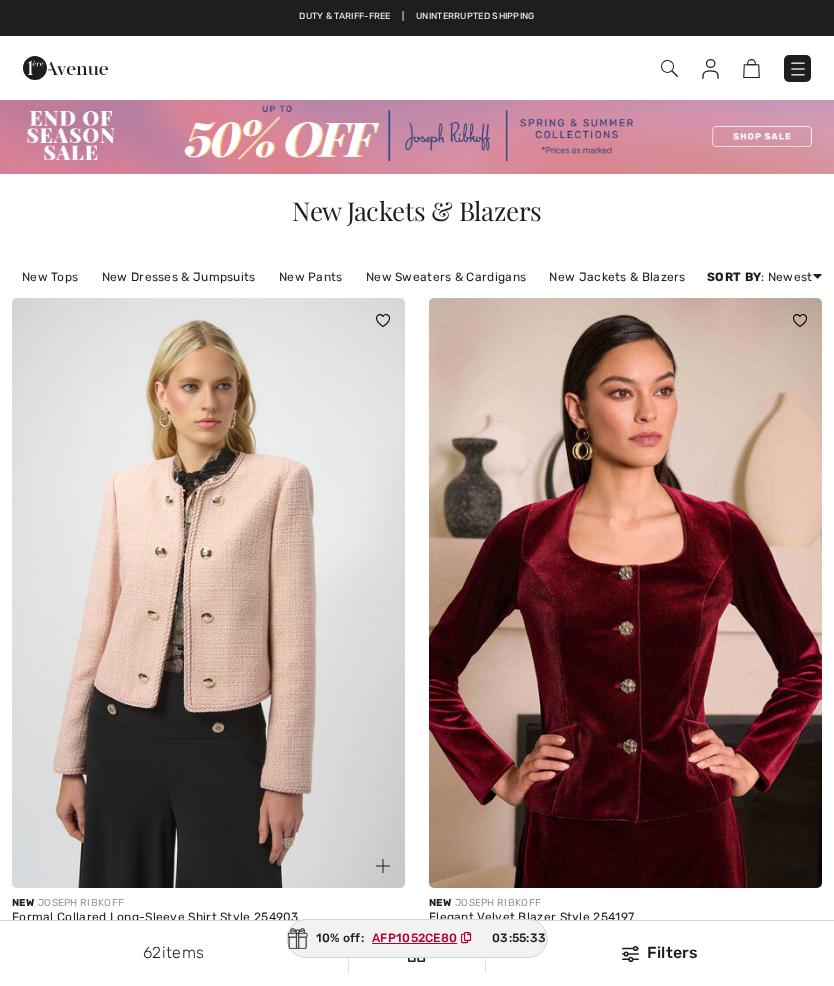 checkbox on "true" 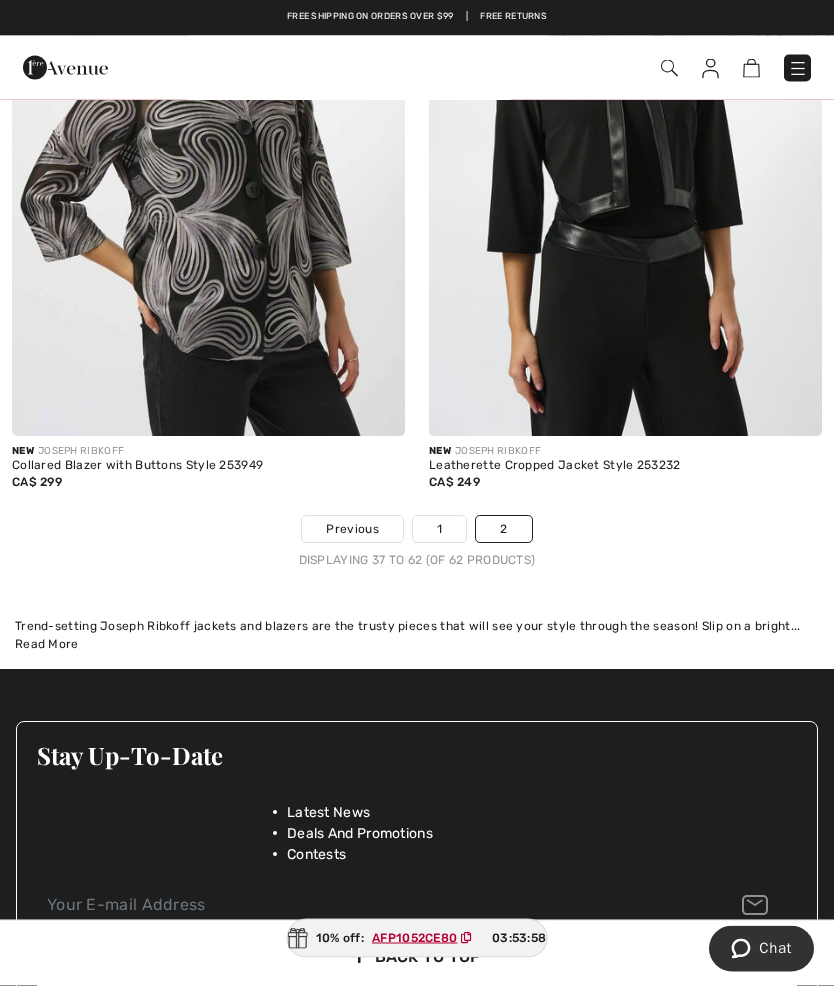scroll, scrollTop: 8933, scrollLeft: 0, axis: vertical 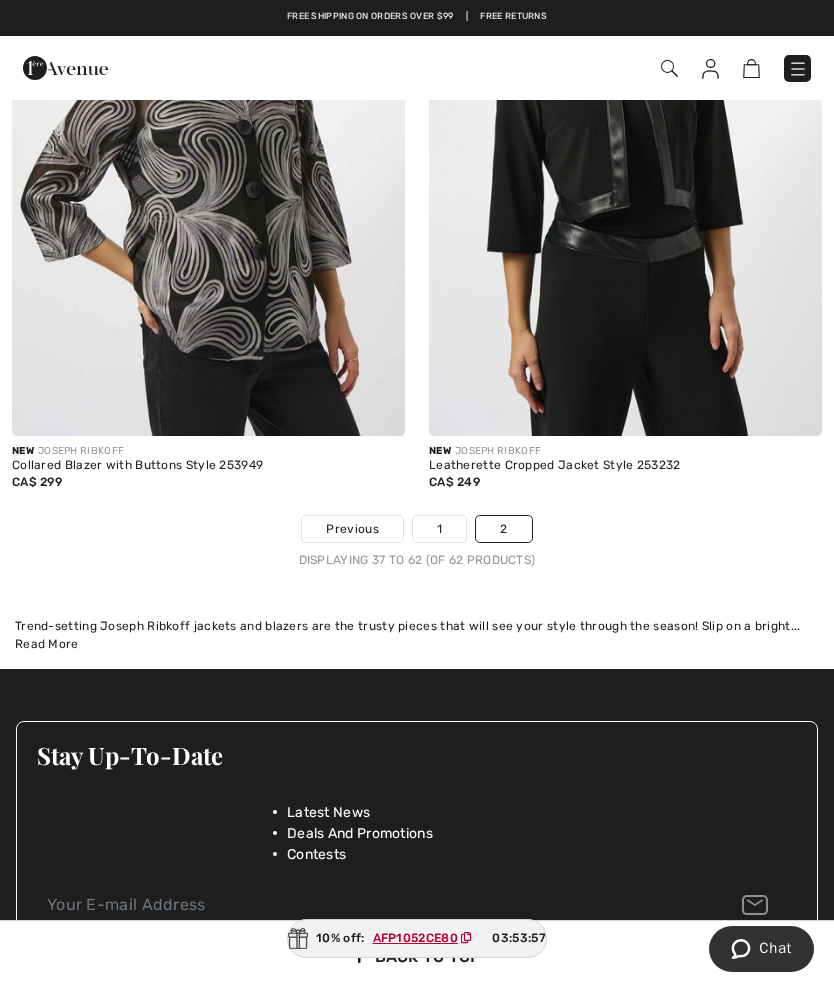 click on "2" at bounding box center (503, 529) 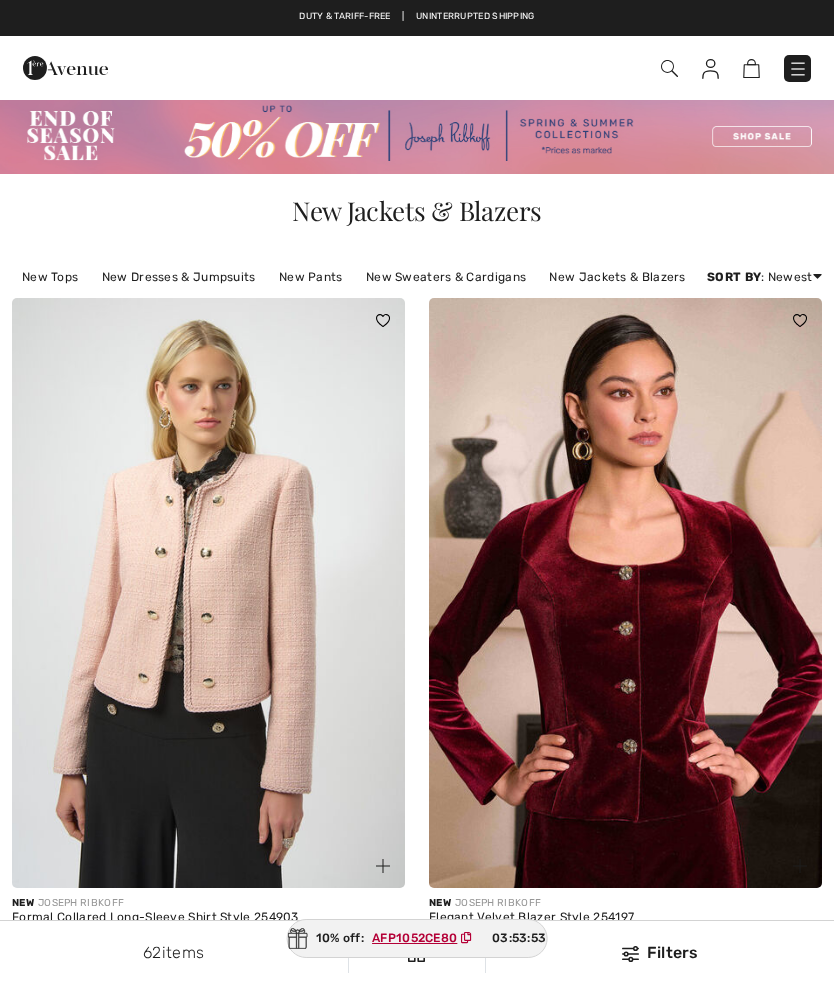 scroll, scrollTop: 0, scrollLeft: 0, axis: both 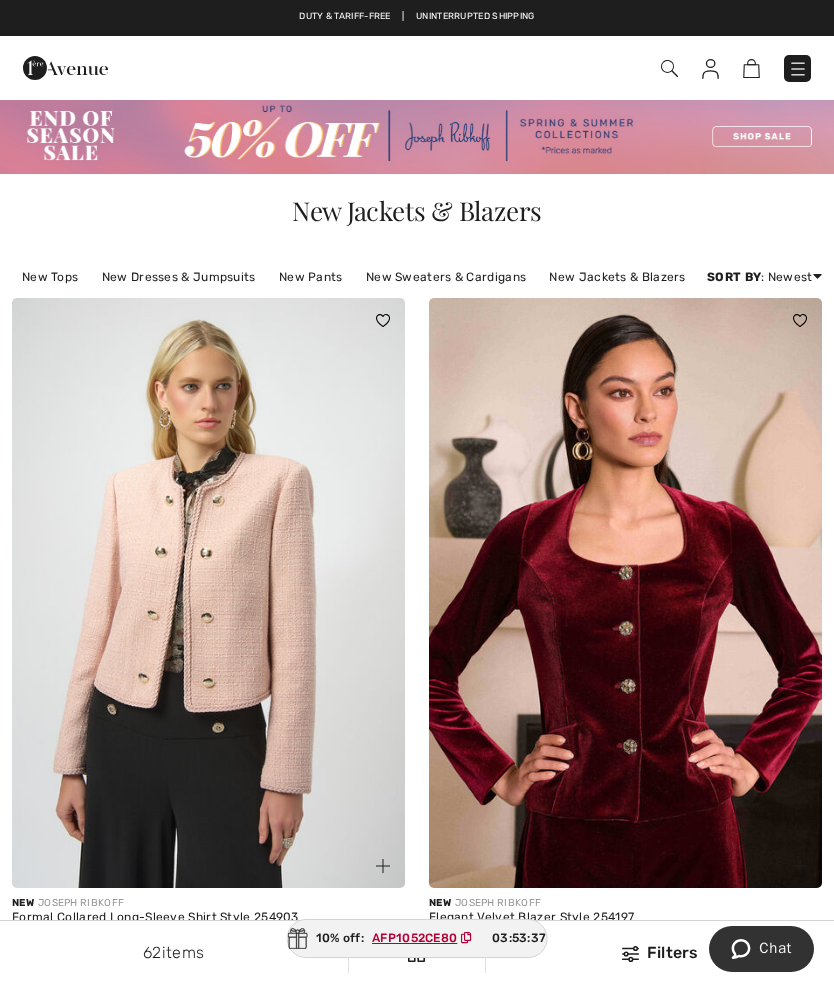 click on "New Sweaters & Cardigans" at bounding box center [446, 277] 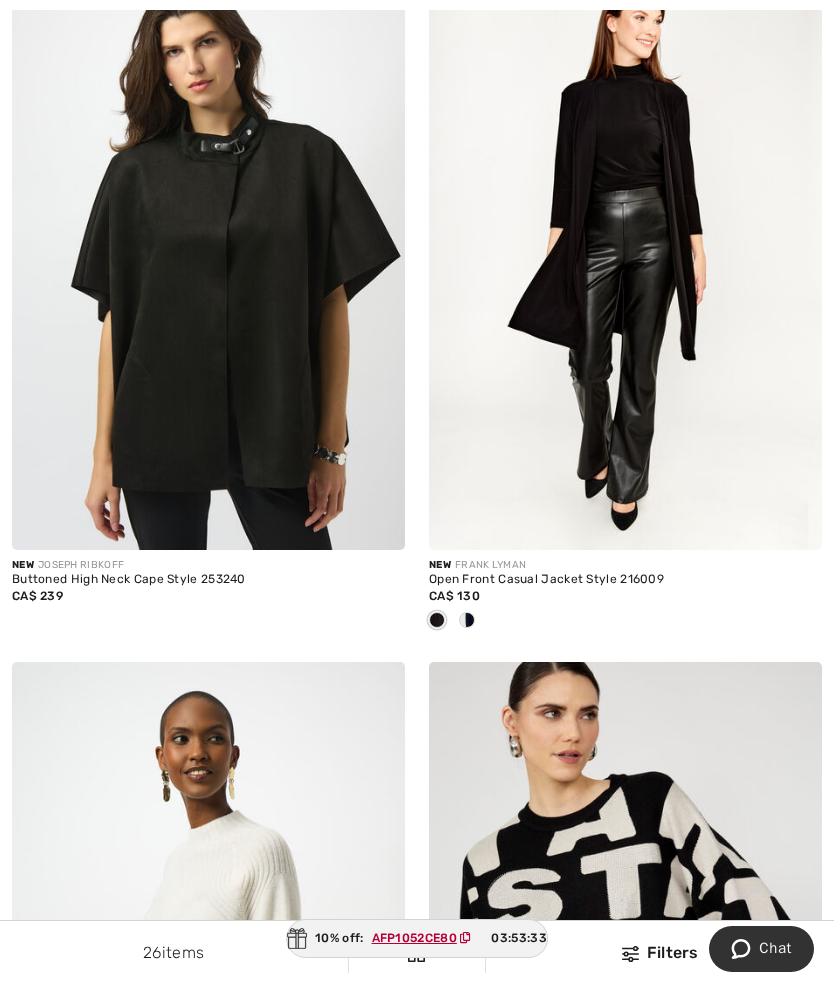 scroll, scrollTop: 448, scrollLeft: 0, axis: vertical 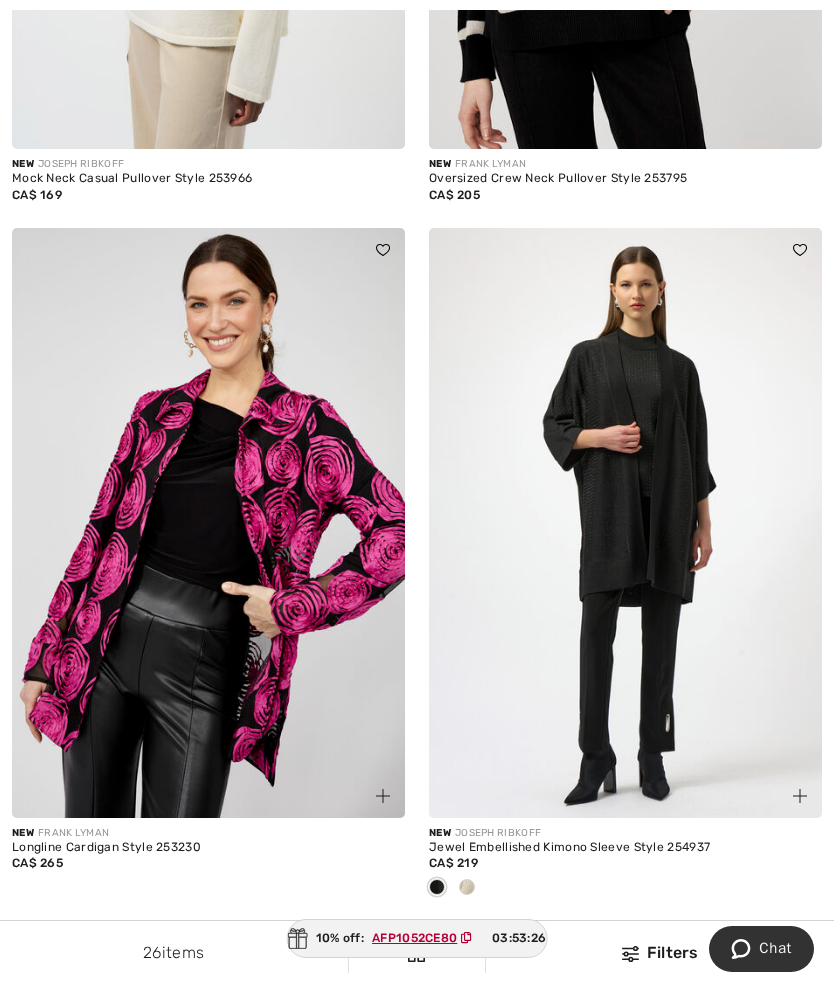 click at bounding box center (625, 523) 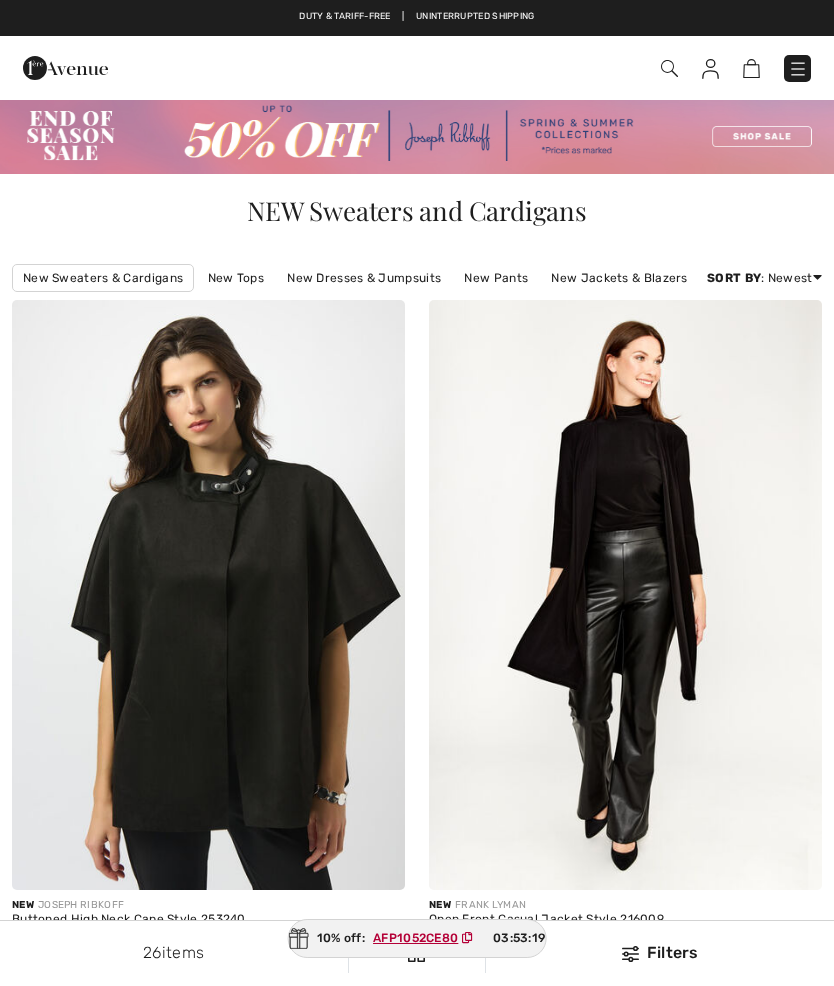 scroll, scrollTop: 2066, scrollLeft: 0, axis: vertical 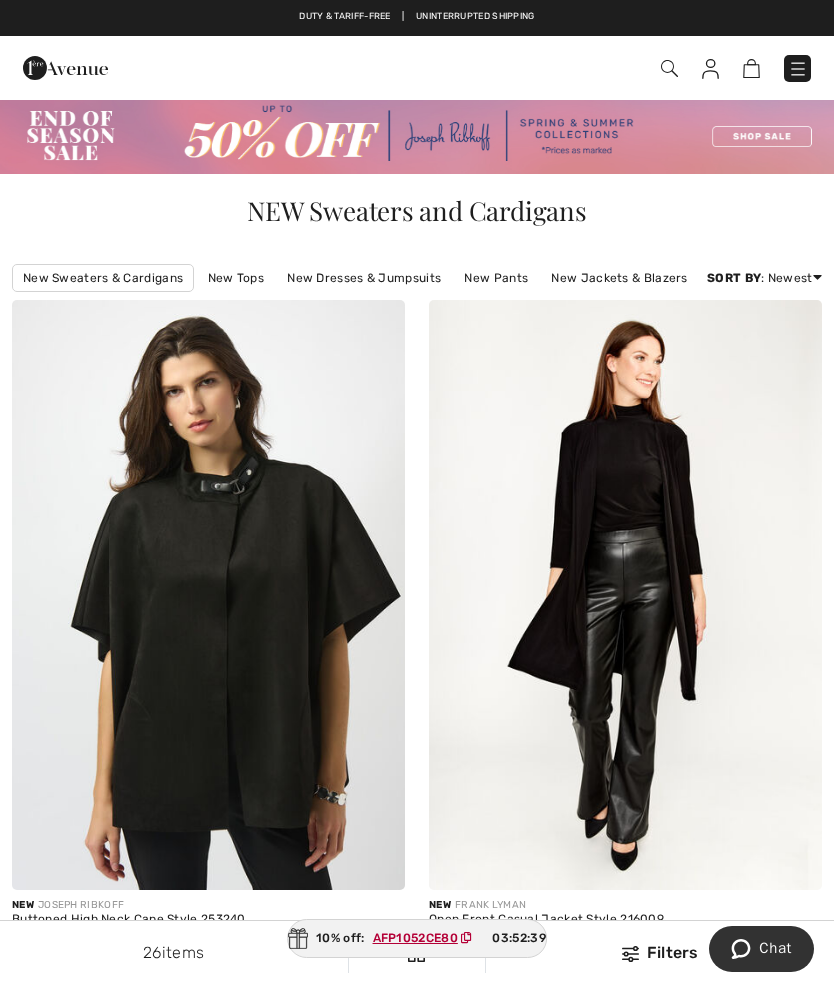 click at bounding box center [417, 136] 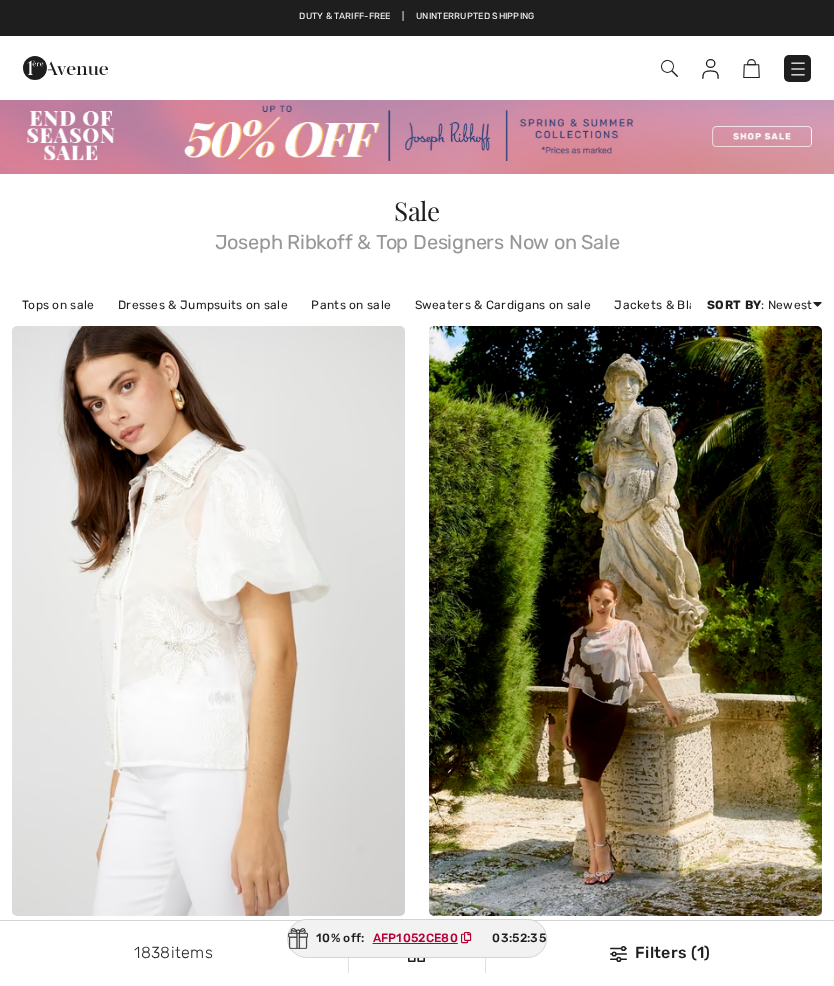 scroll, scrollTop: 0, scrollLeft: 0, axis: both 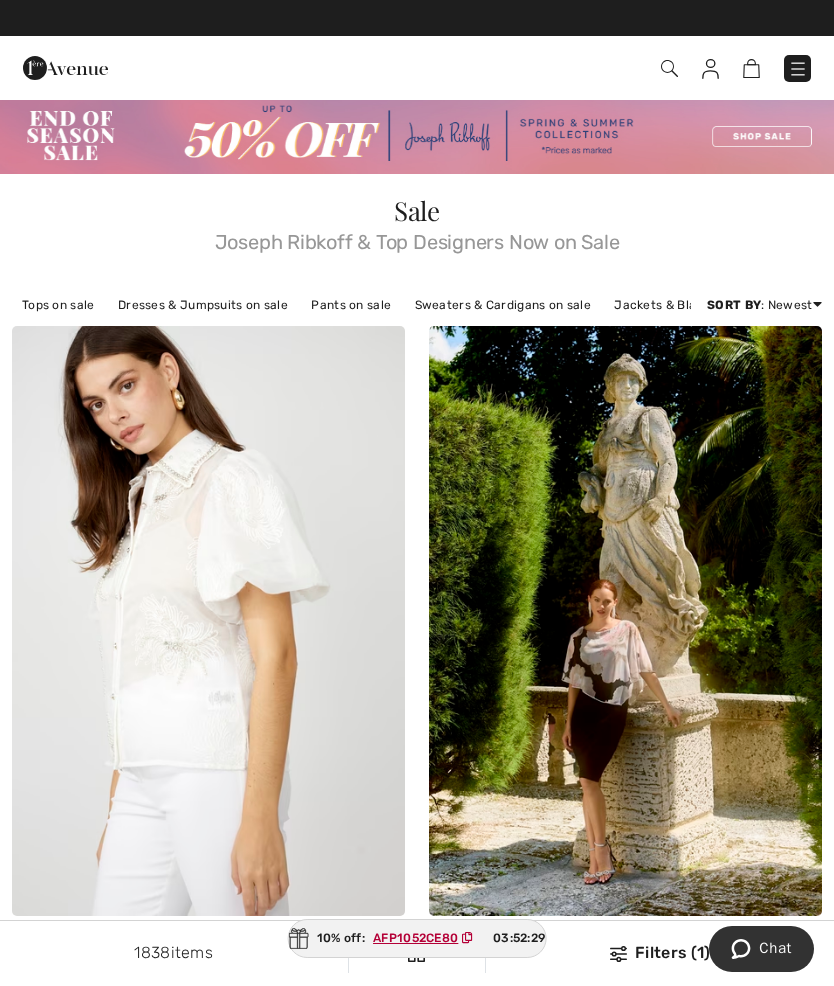 click on "Sweaters & Cardigans on sale" at bounding box center [503, 305] 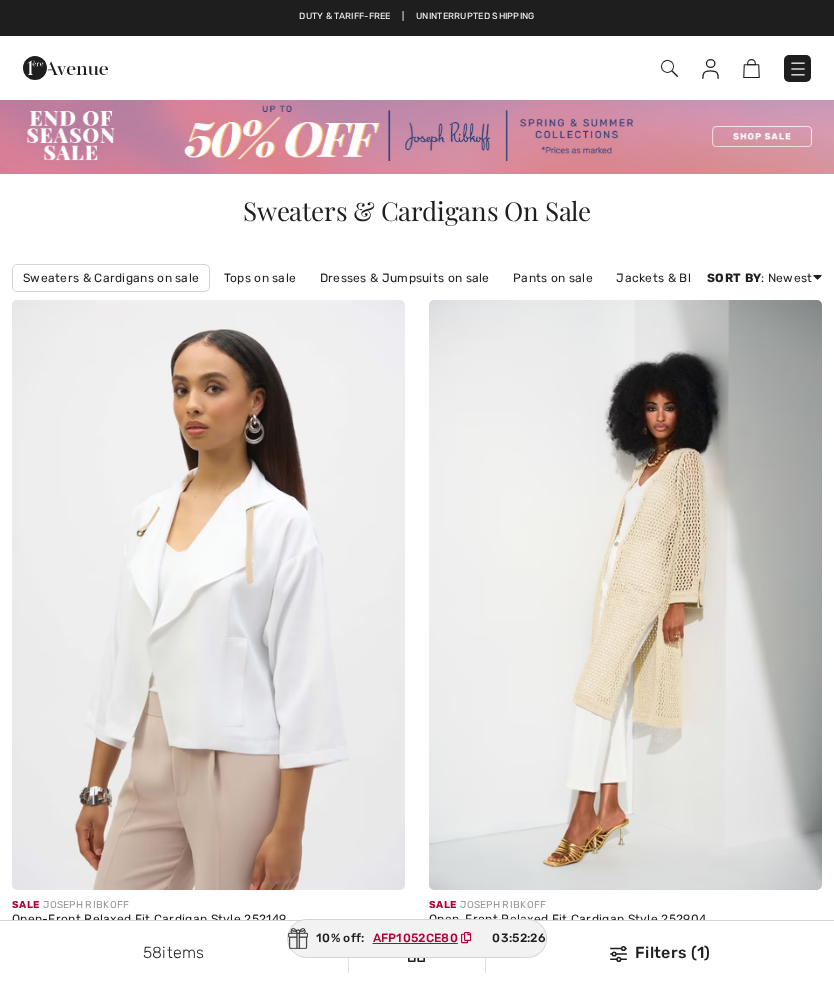 scroll, scrollTop: 0, scrollLeft: 0, axis: both 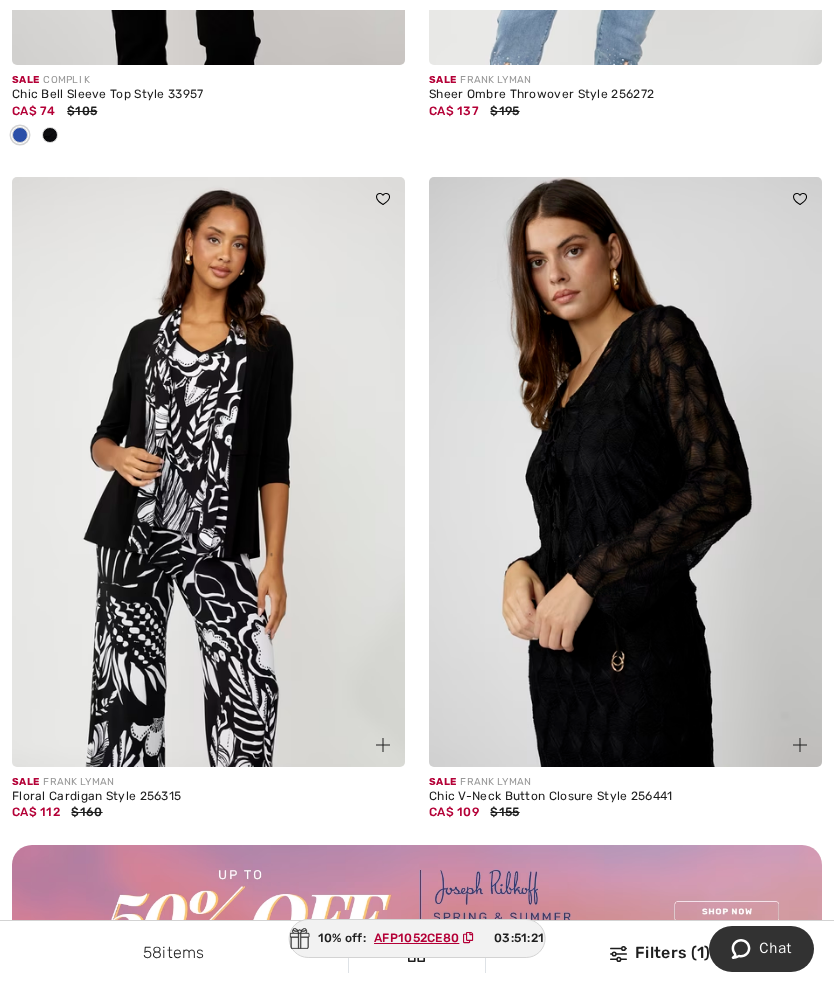 click at bounding box center (208, 472) 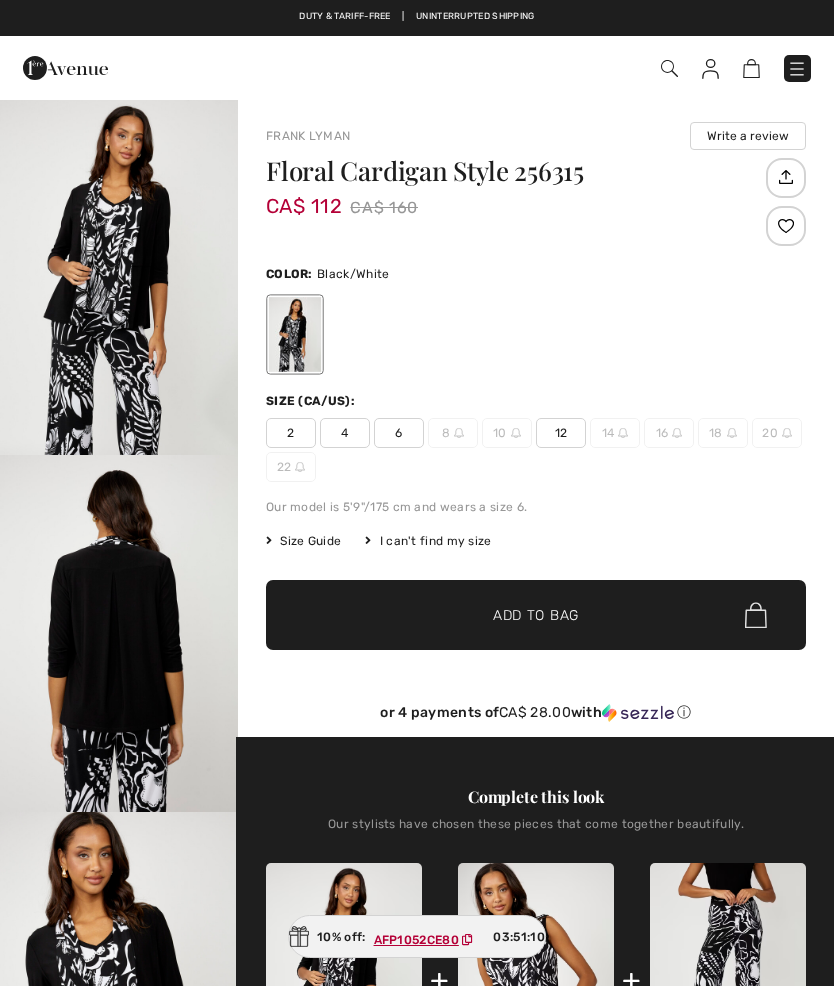 scroll, scrollTop: 0, scrollLeft: 0, axis: both 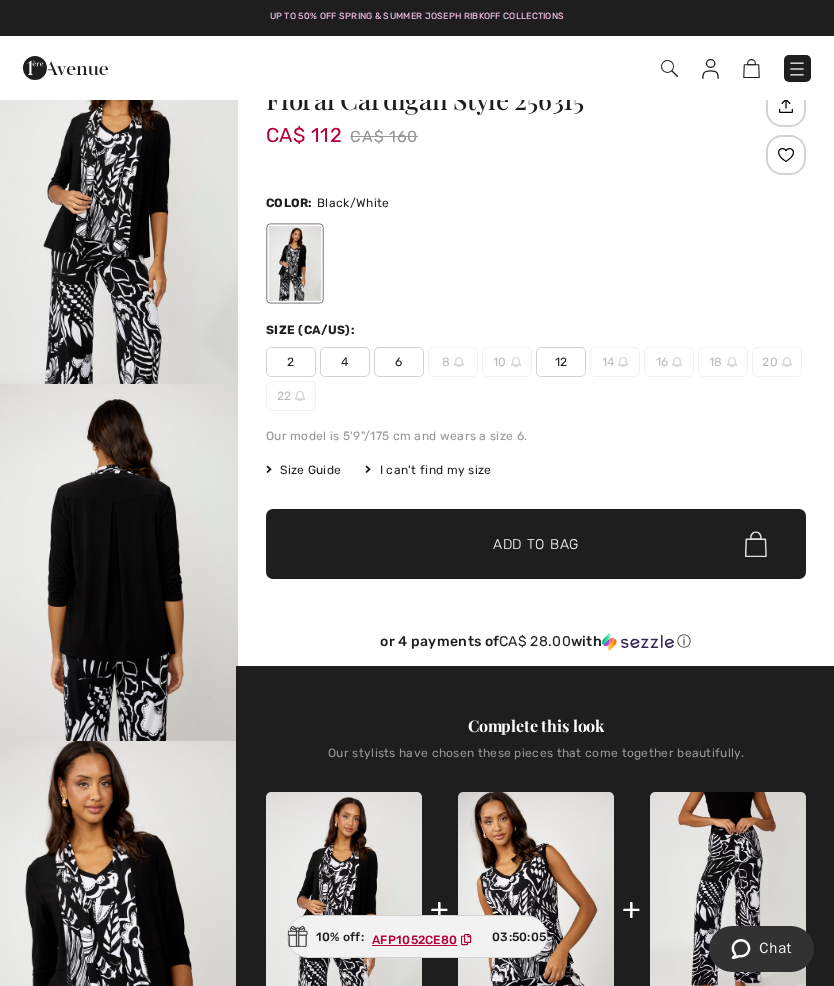 click on "12" at bounding box center [561, 362] 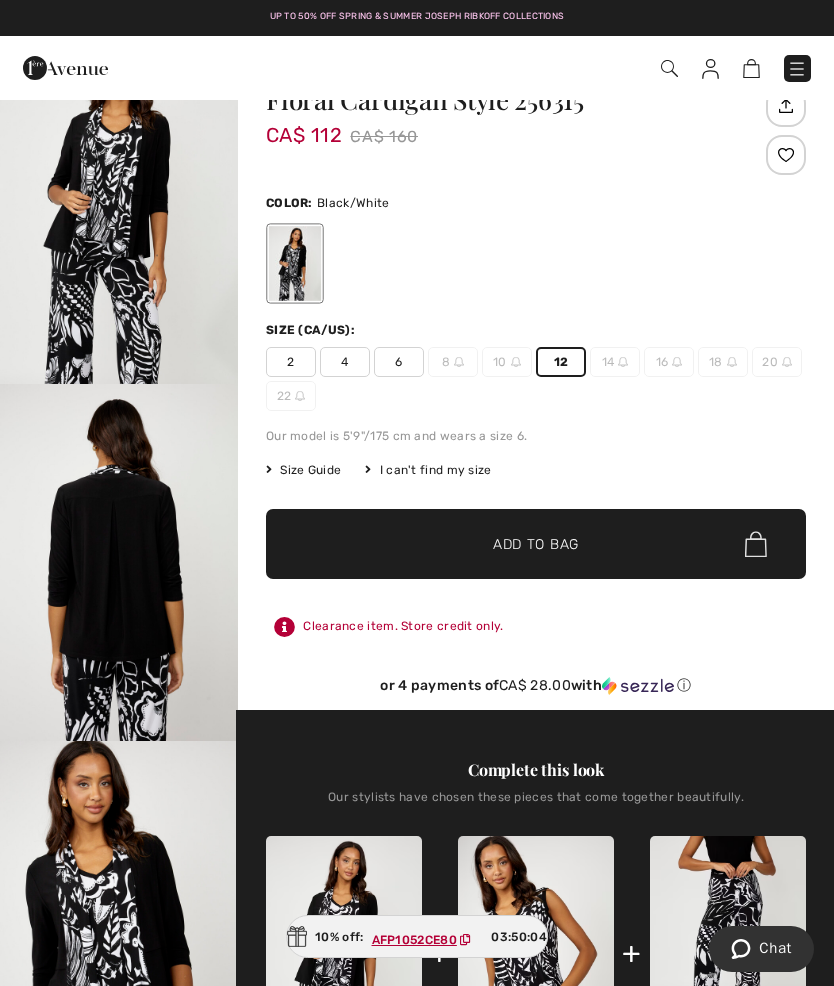 click on "✔ Added to Bag
Add to Bag" at bounding box center [536, 544] 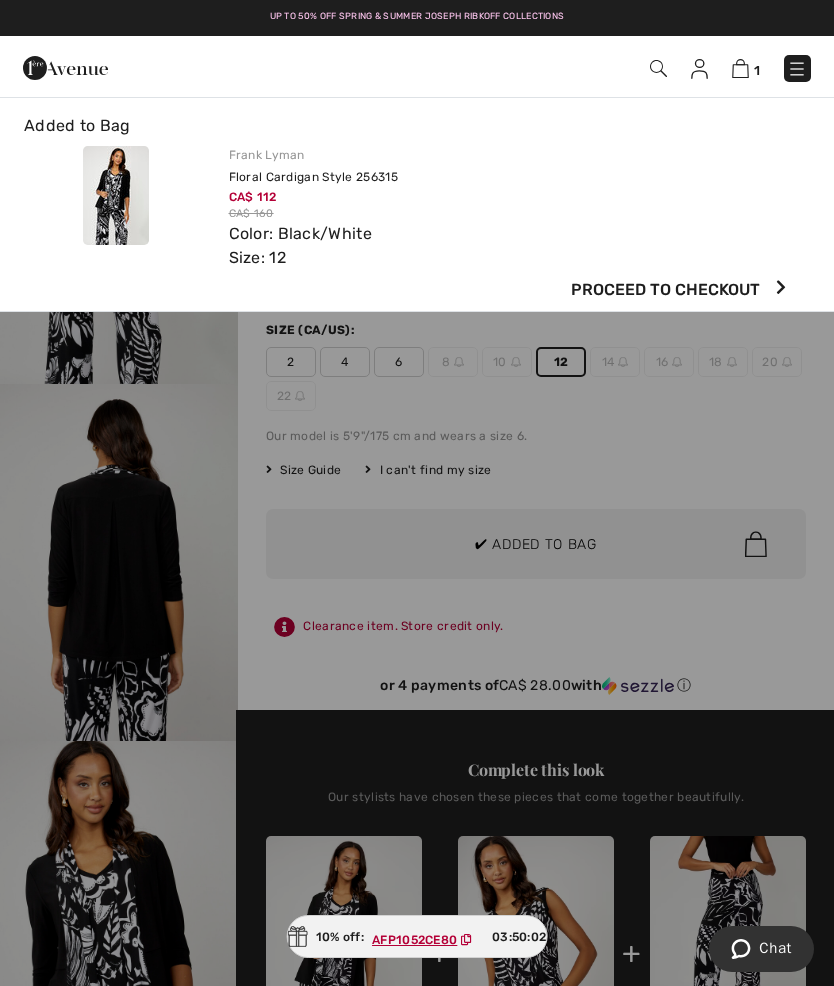 scroll, scrollTop: 0, scrollLeft: 0, axis: both 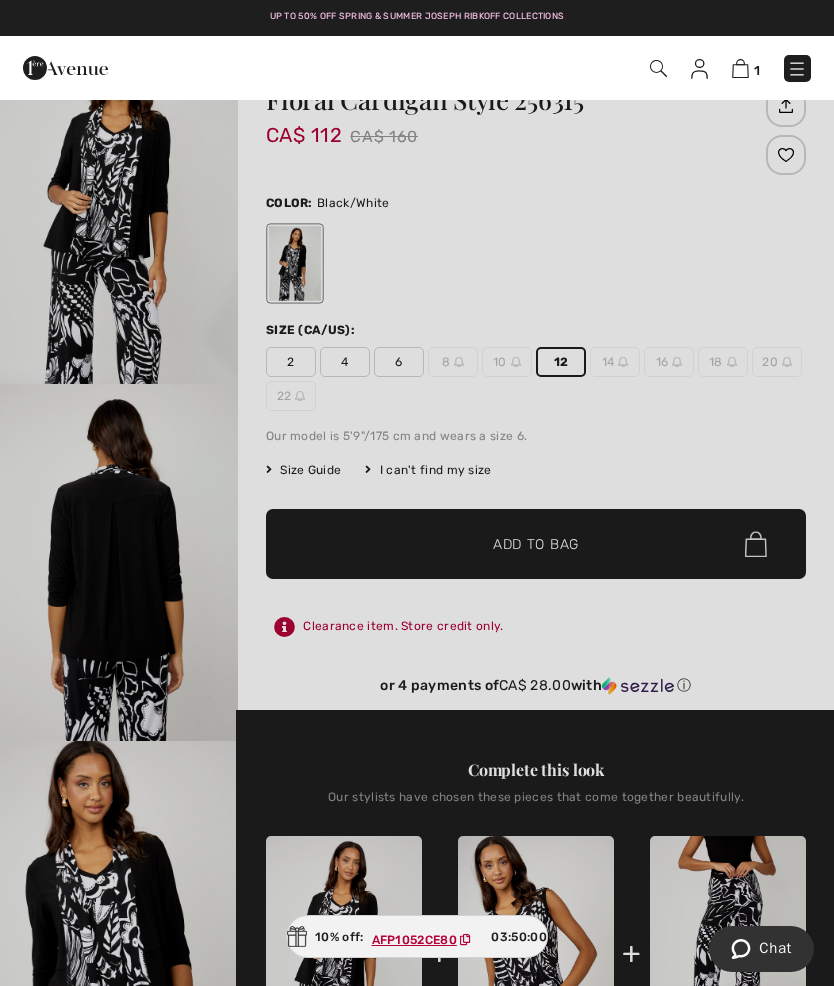 click at bounding box center [417, 493] 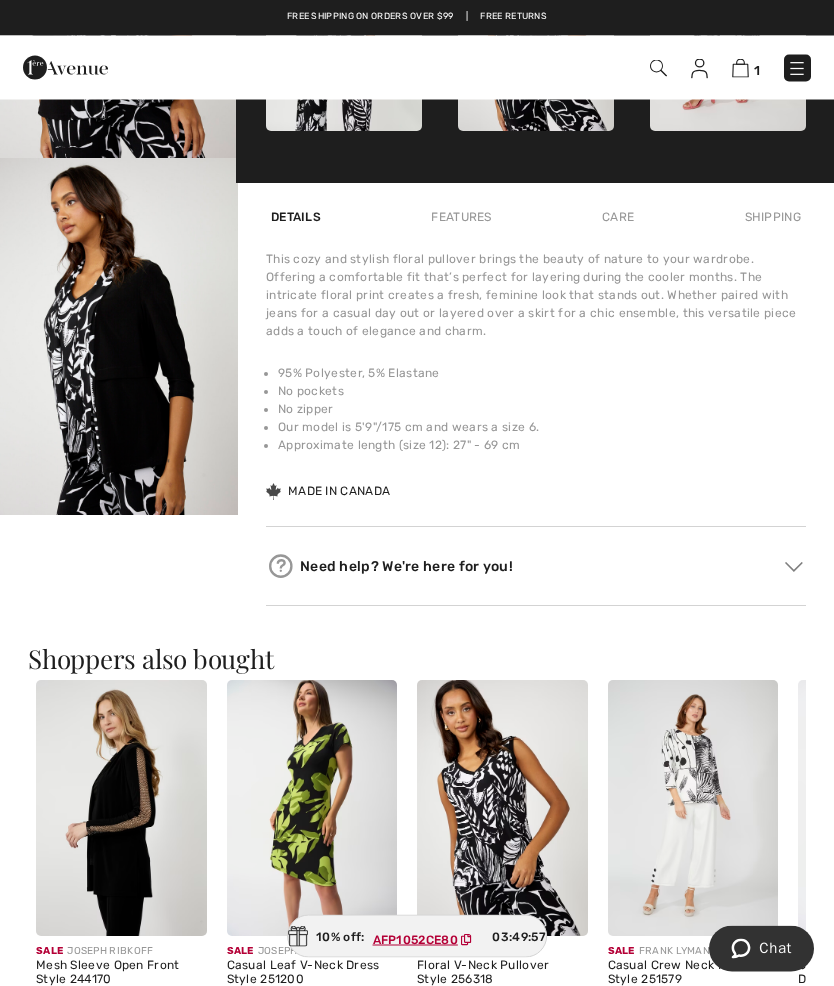 scroll, scrollTop: 1011, scrollLeft: 0, axis: vertical 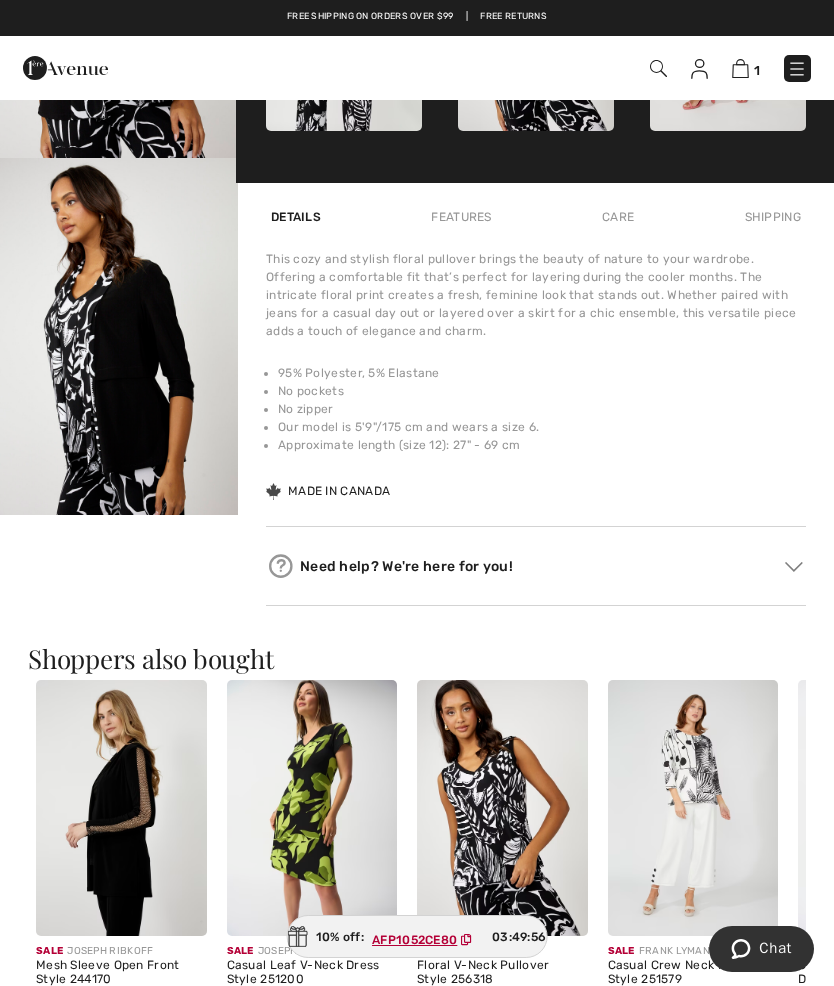 click at bounding box center (502, 808) 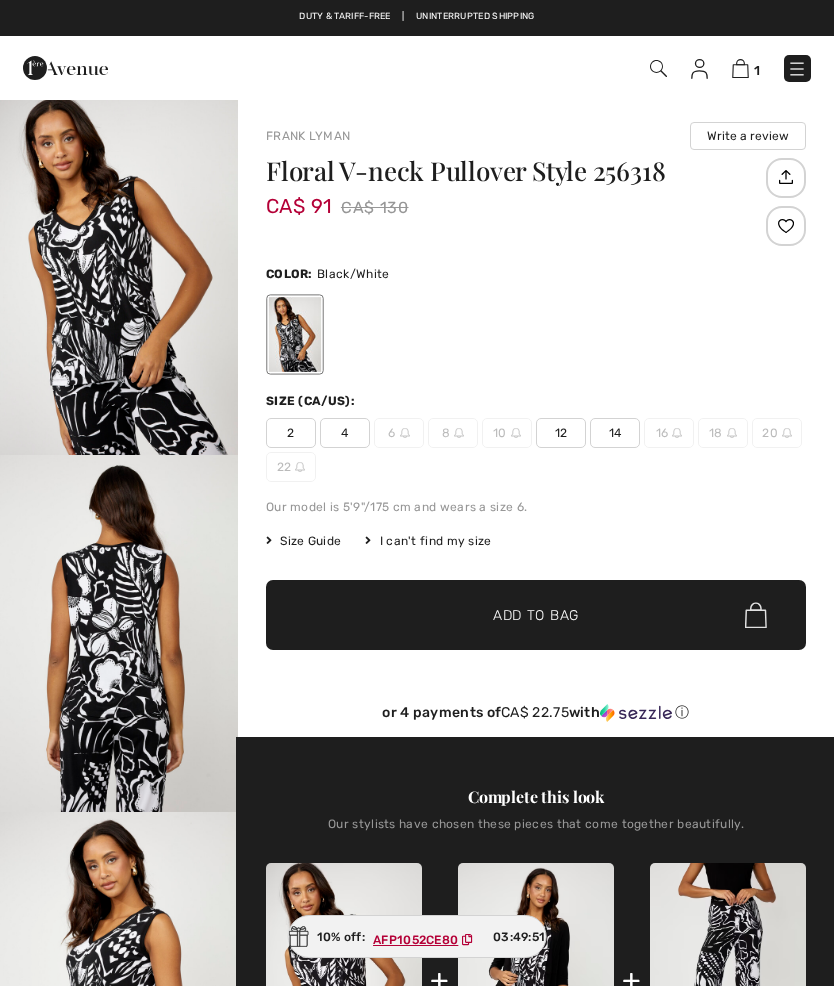 scroll, scrollTop: 0, scrollLeft: 0, axis: both 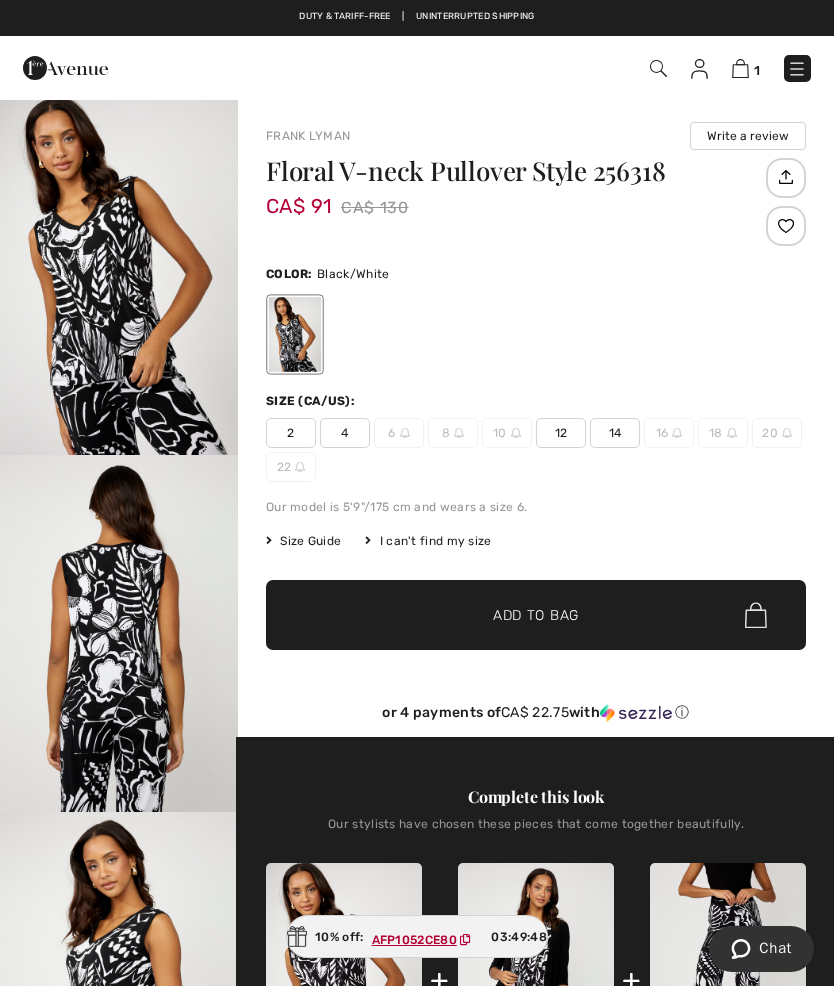 click on "12" at bounding box center (561, 433) 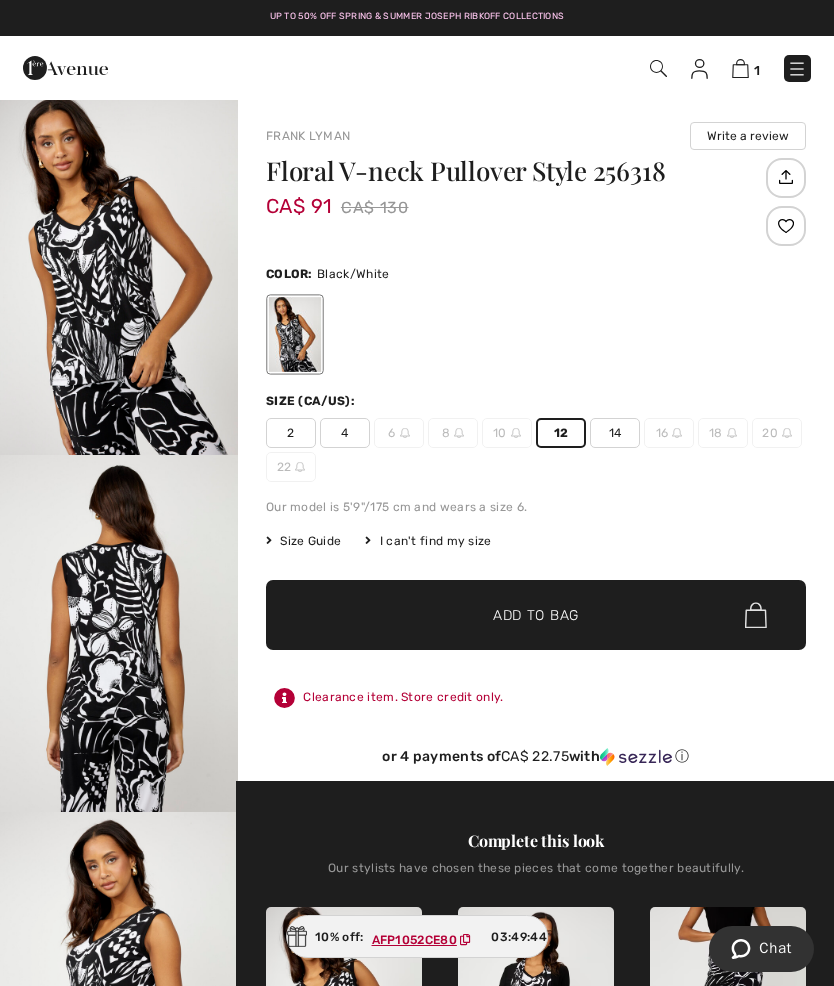 click on "✔ Added to Bag
Add to Bag" at bounding box center [536, 615] 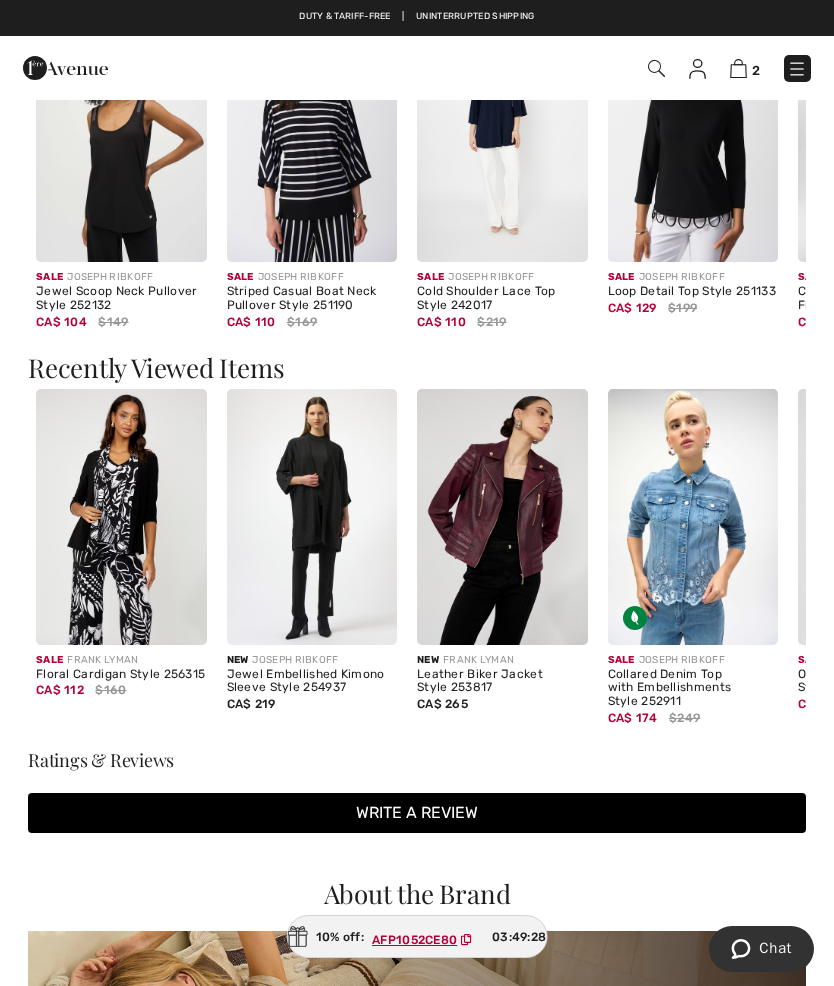 scroll, scrollTop: 2046, scrollLeft: 0, axis: vertical 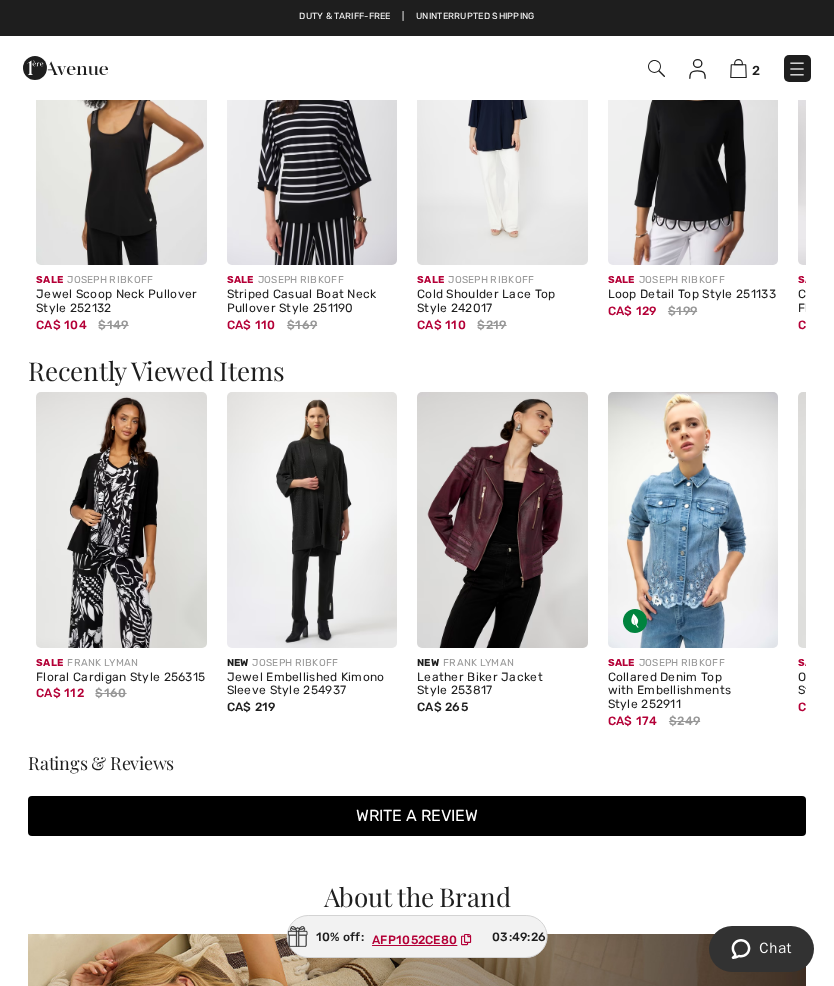 click at bounding box center [502, 520] 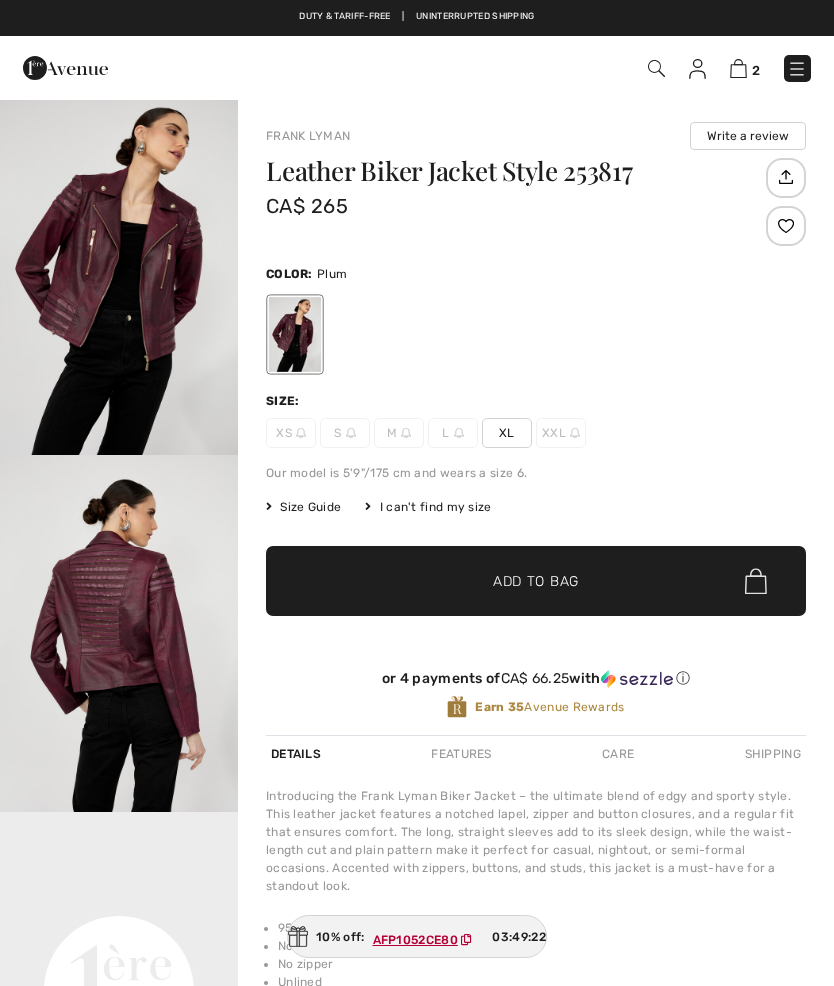checkbox on "true" 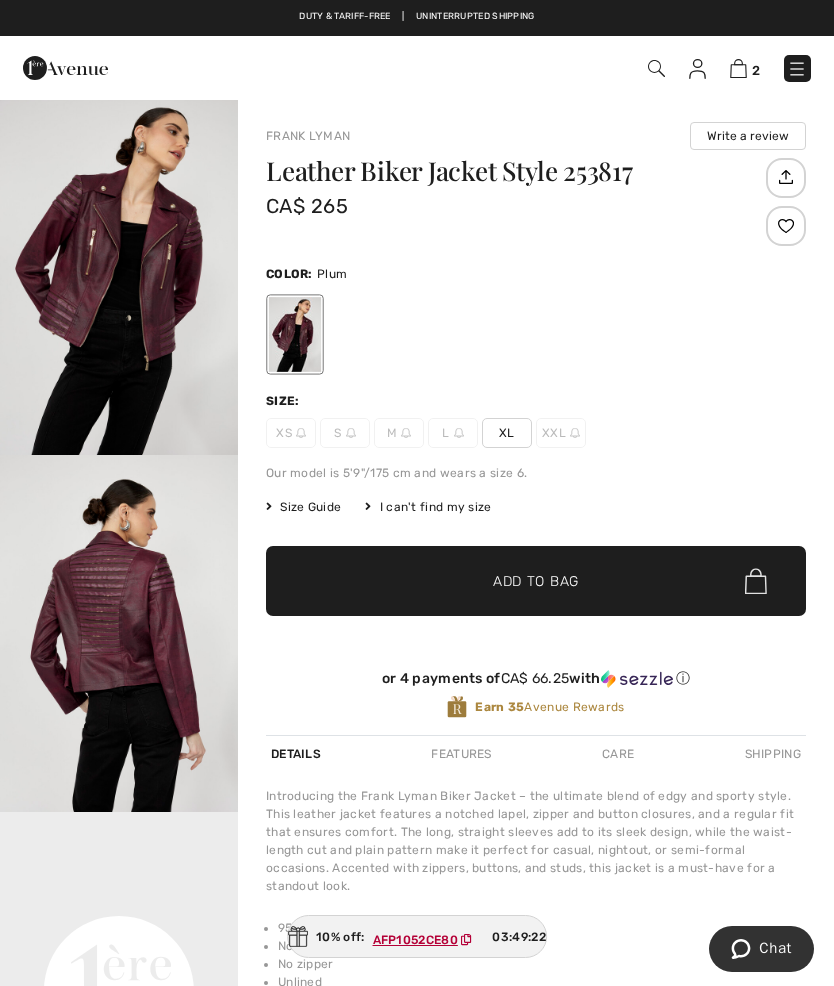 scroll, scrollTop: 0, scrollLeft: 0, axis: both 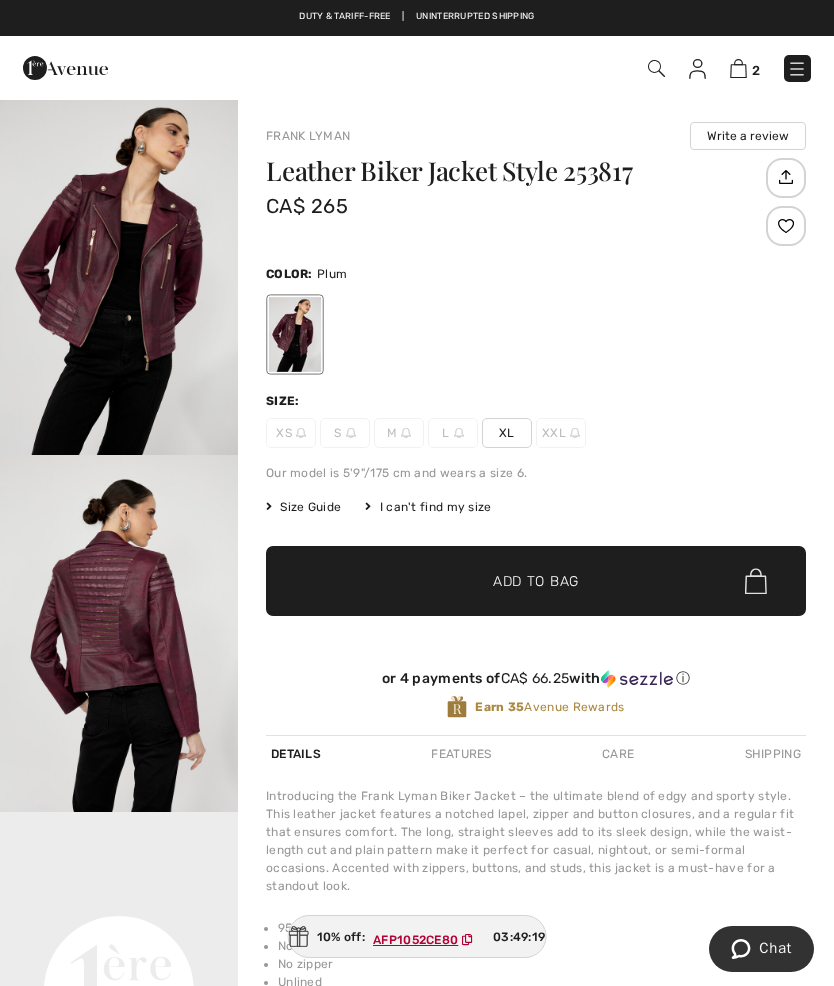 click on "Leather Biker Jacket  Style 253817
CA$ 265
Color:
Plum
Size:
XS S M L XL XXL
Our model is 5'9"/175 cm and wears a size 6.
Size Guide
I can't find my size
Select Size
XS - Sold Out
S - Sold Out
M - Sold Out
L - Sold Out
XL
XXL - Sold Out
✔ Added to Bag
Add to Bag
or 4 payments of  CA$ 66.25  with    ⓘ Earn 35  Avenue Rewards" at bounding box center [536, 446] 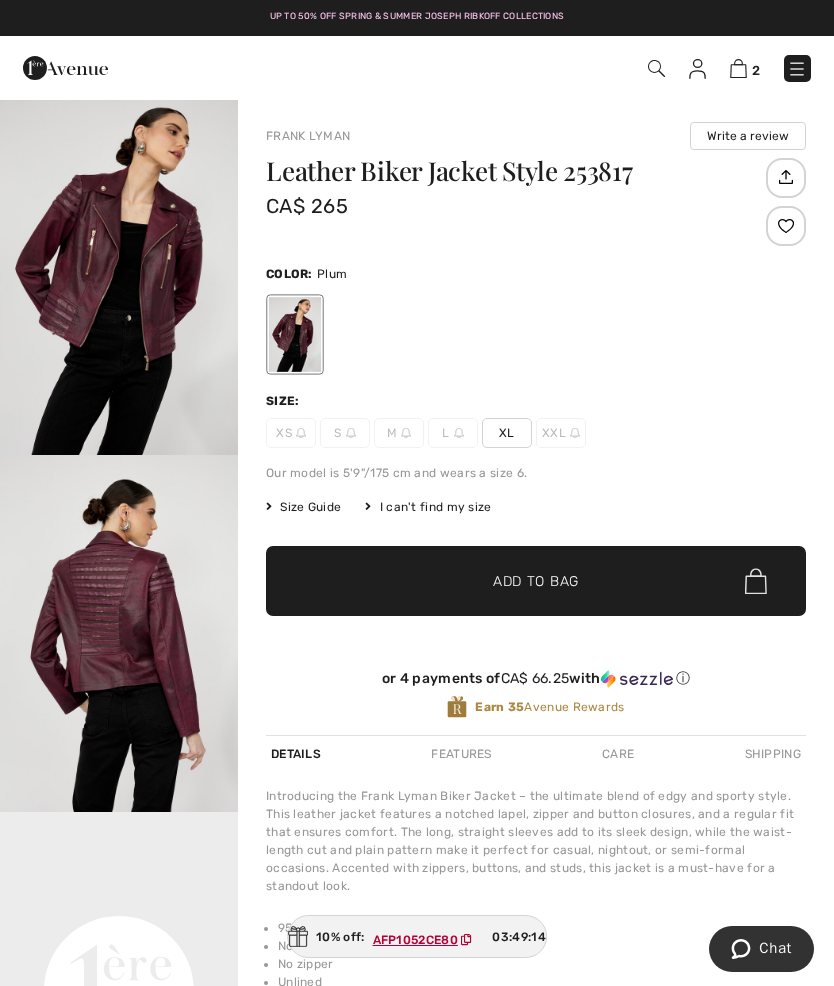 click on "XL" at bounding box center (507, 433) 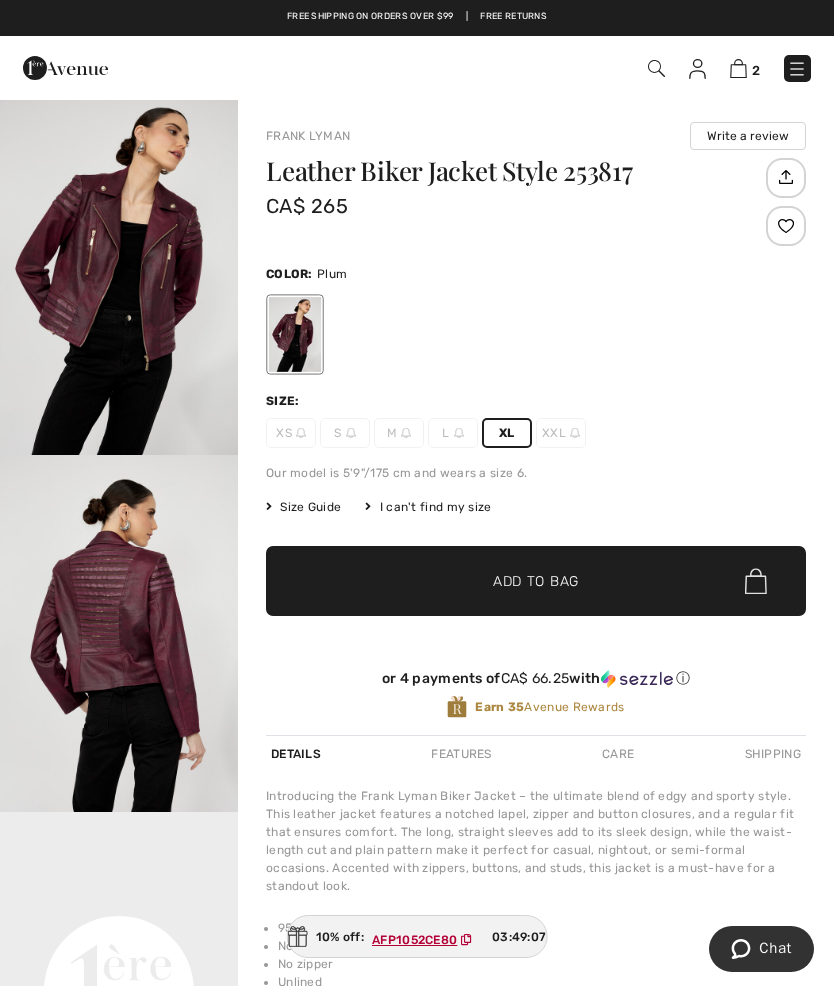 click at bounding box center (738, 68) 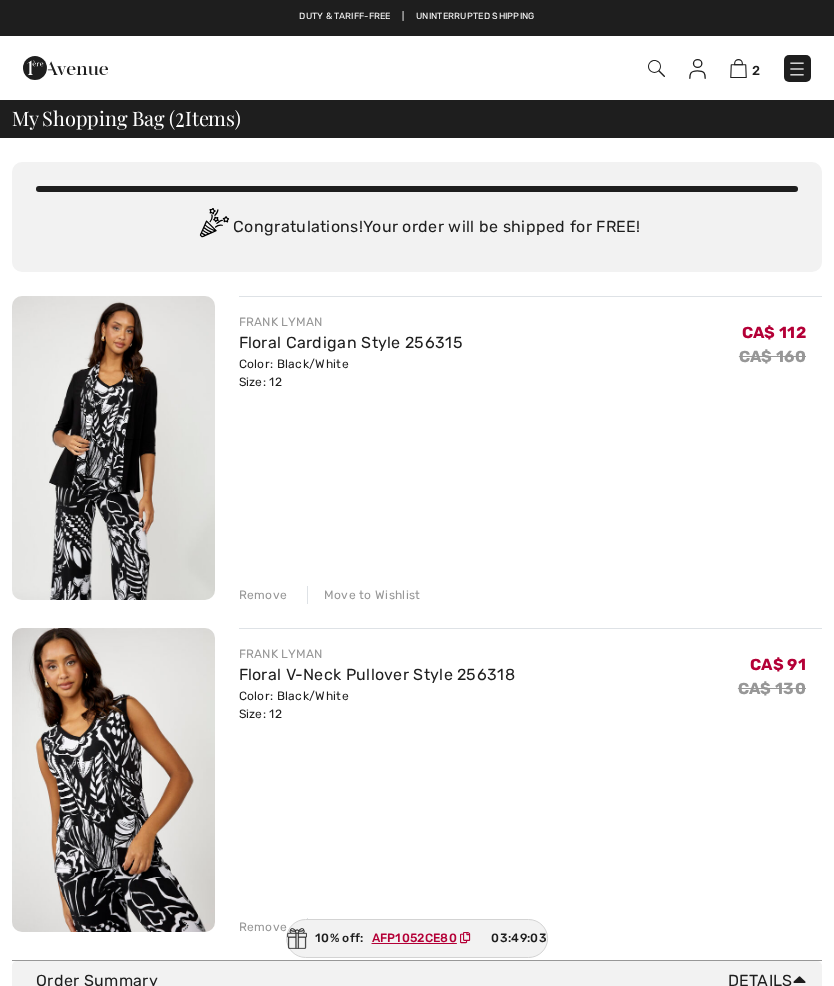 scroll, scrollTop: 0, scrollLeft: 0, axis: both 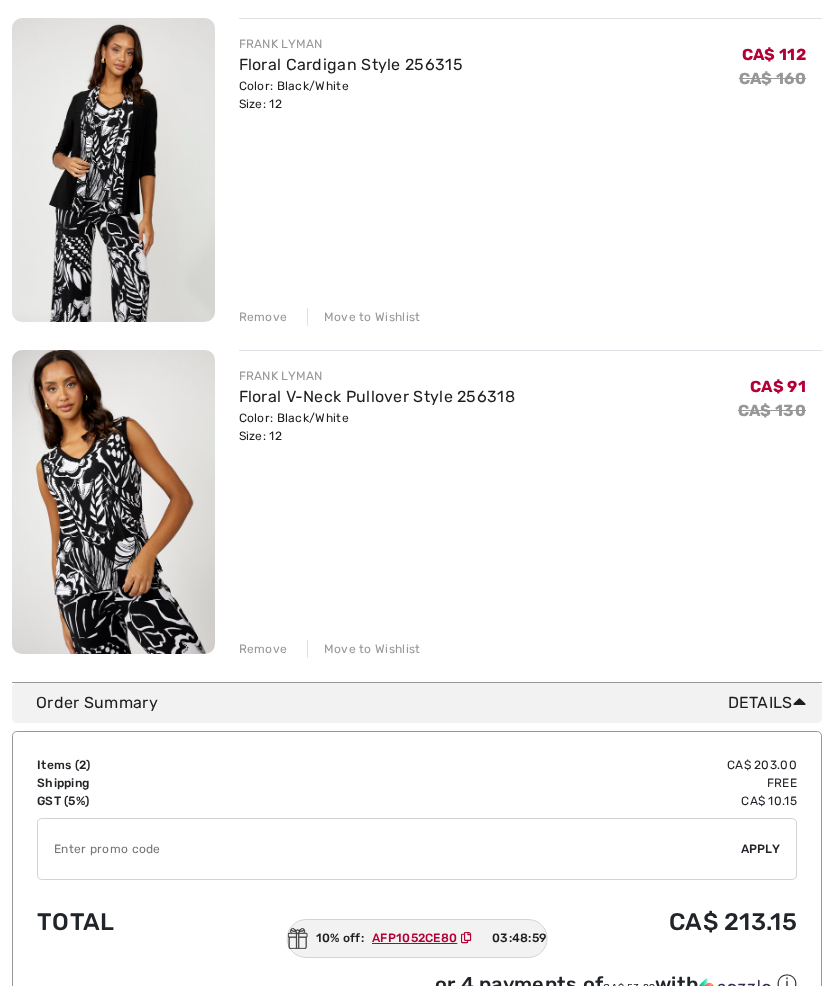 click on "AFP1052CE80" at bounding box center [414, 938] 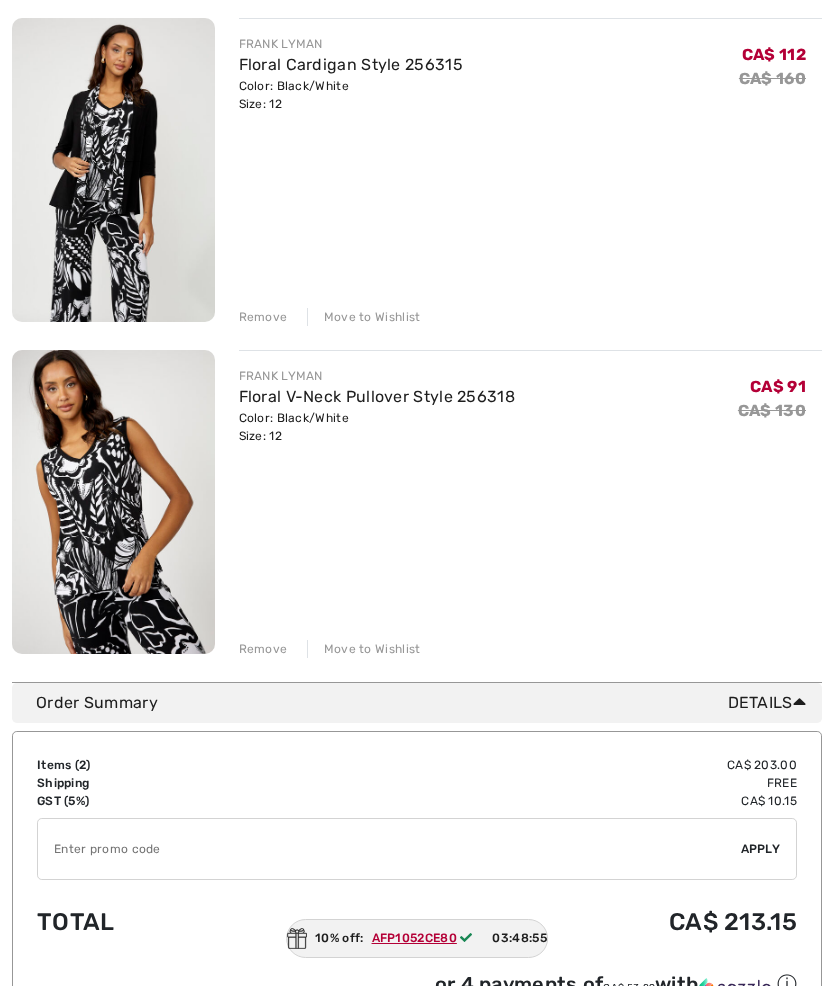 click at bounding box center (389, 849) 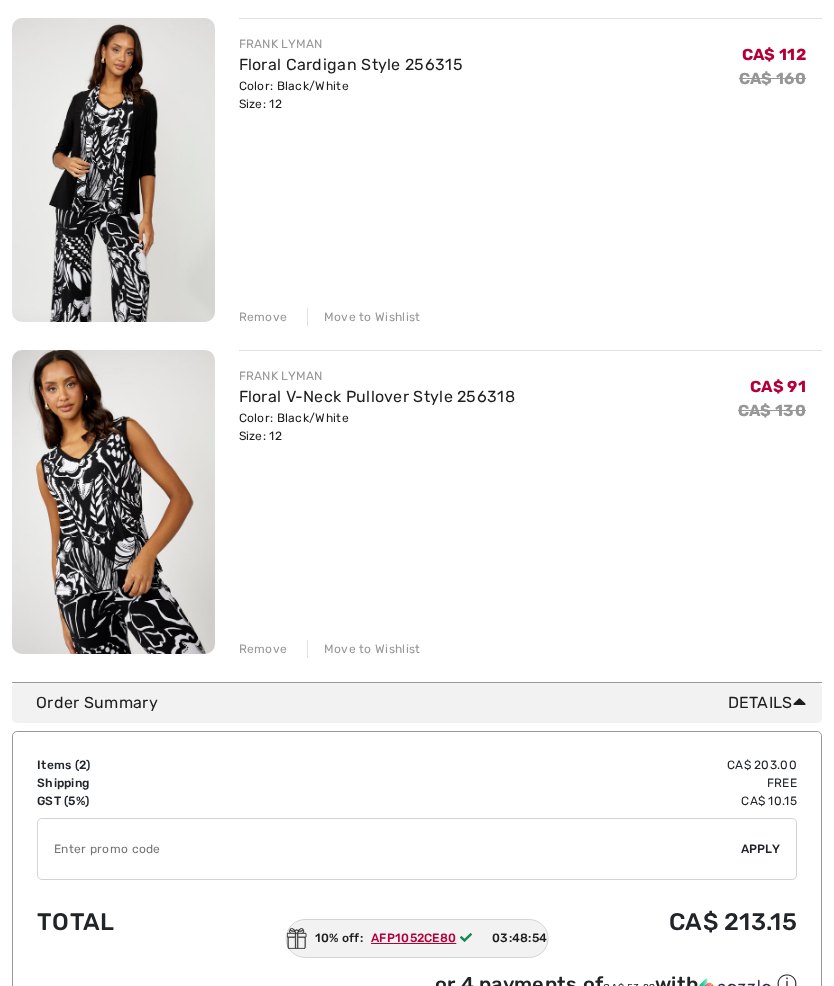 scroll, scrollTop: 430, scrollLeft: 0, axis: vertical 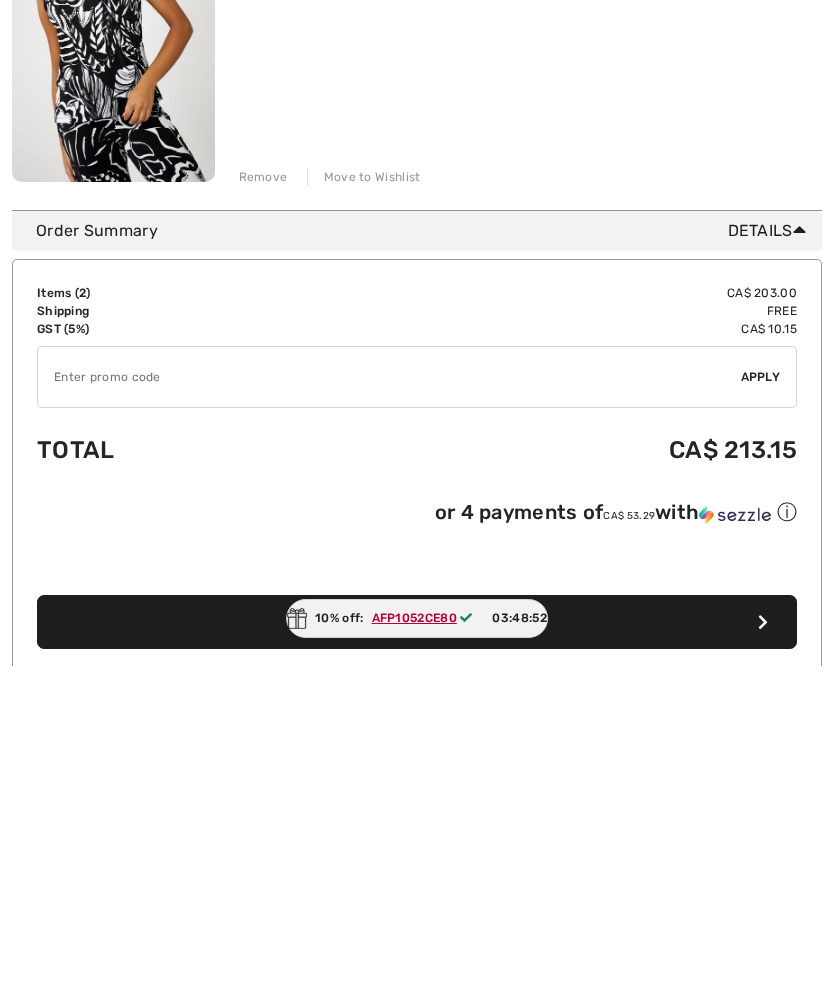 click on "AFP1052CE80" at bounding box center [414, 938] 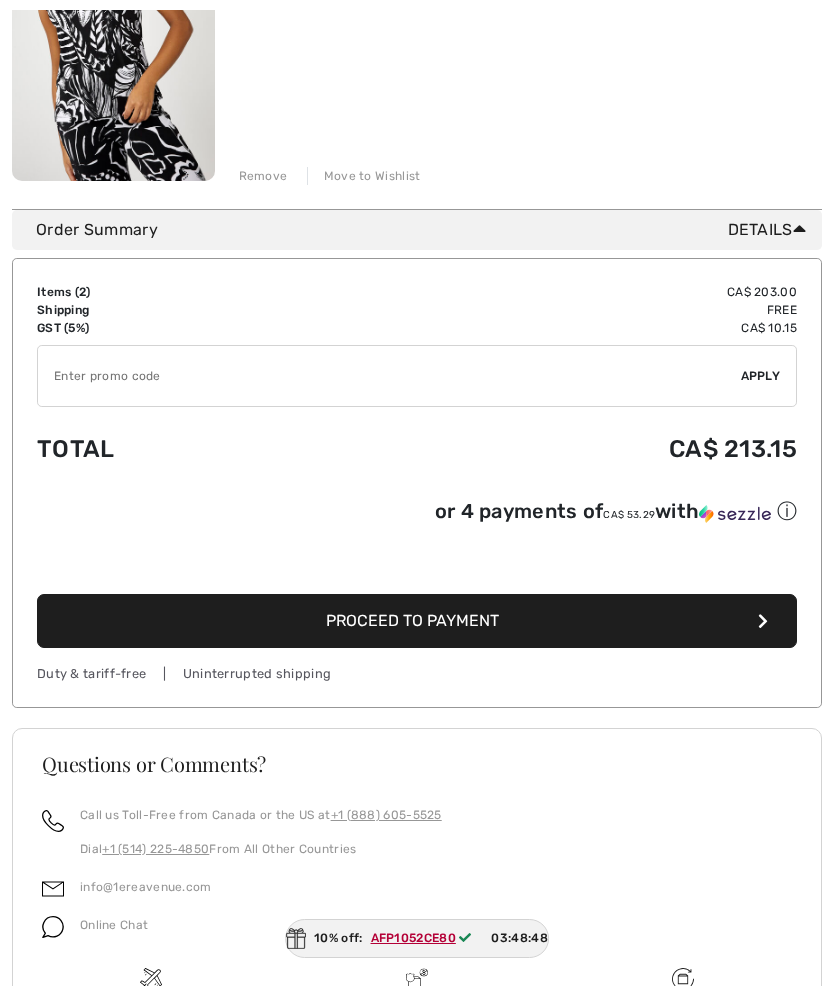 click at bounding box center (389, 376) 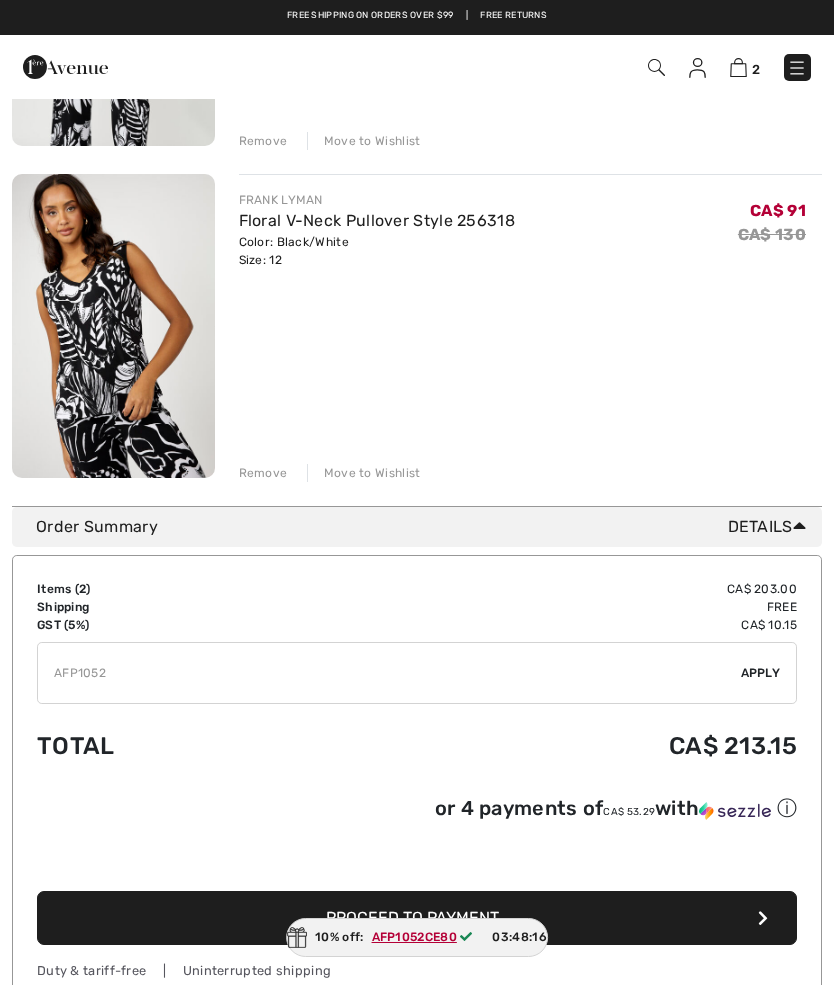 scroll, scrollTop: 432, scrollLeft: 0, axis: vertical 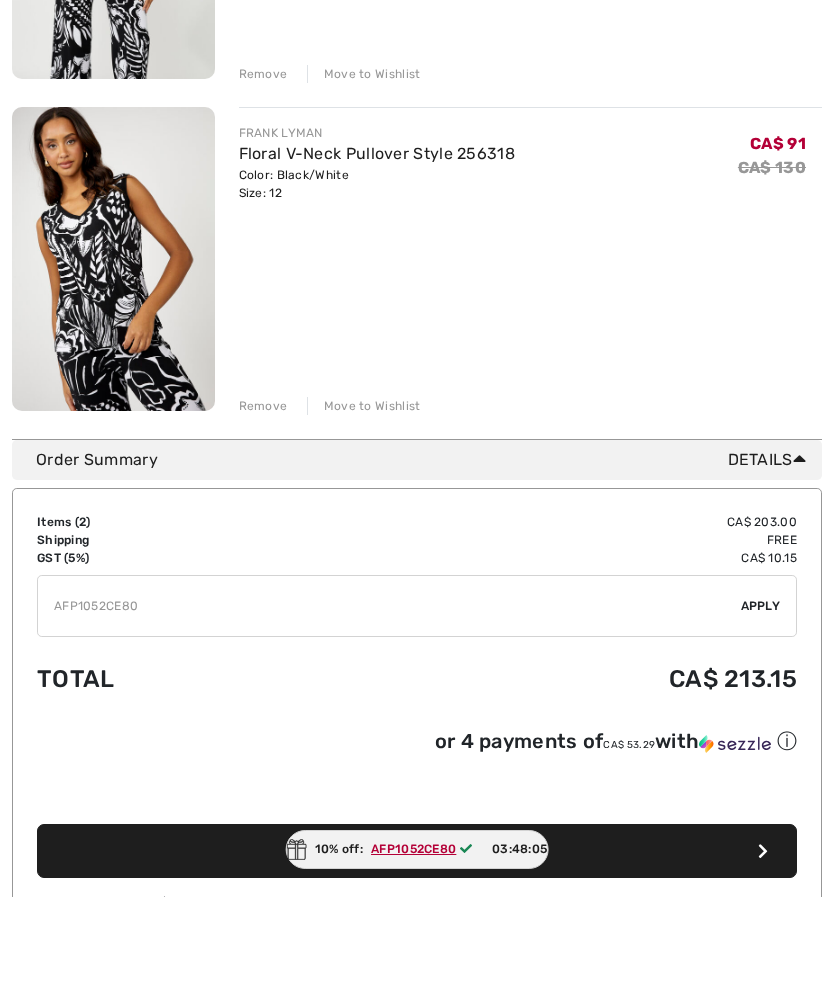 type on "AFP1052CE80" 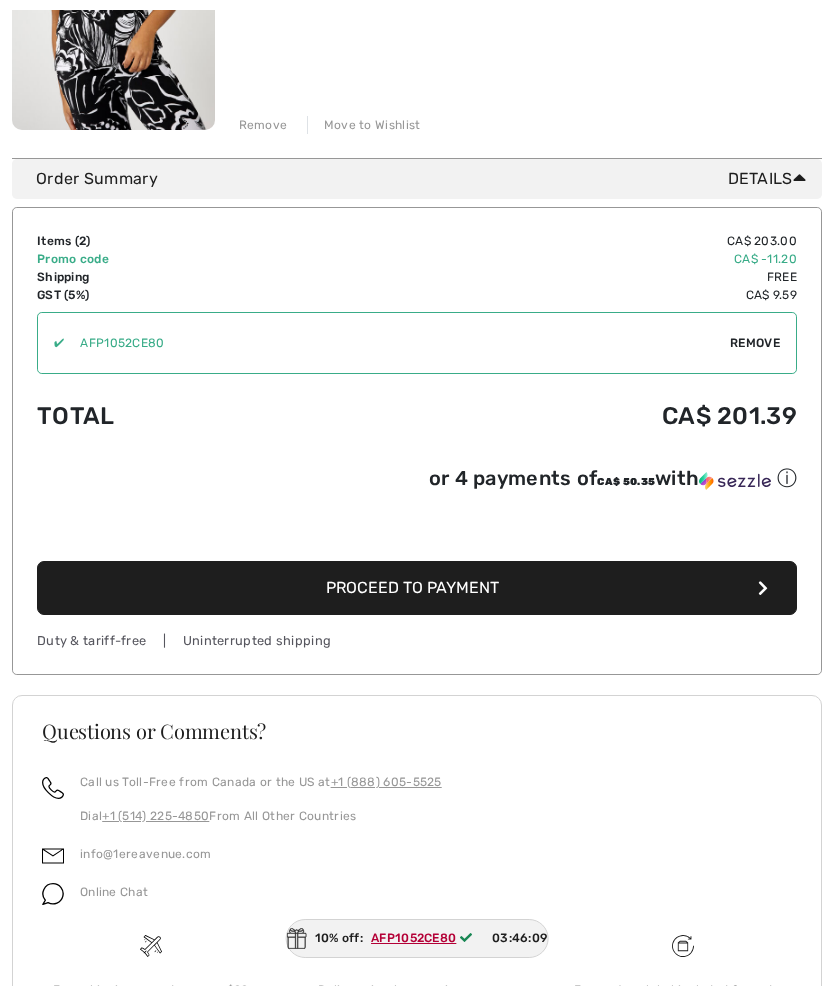 scroll, scrollTop: 848, scrollLeft: 0, axis: vertical 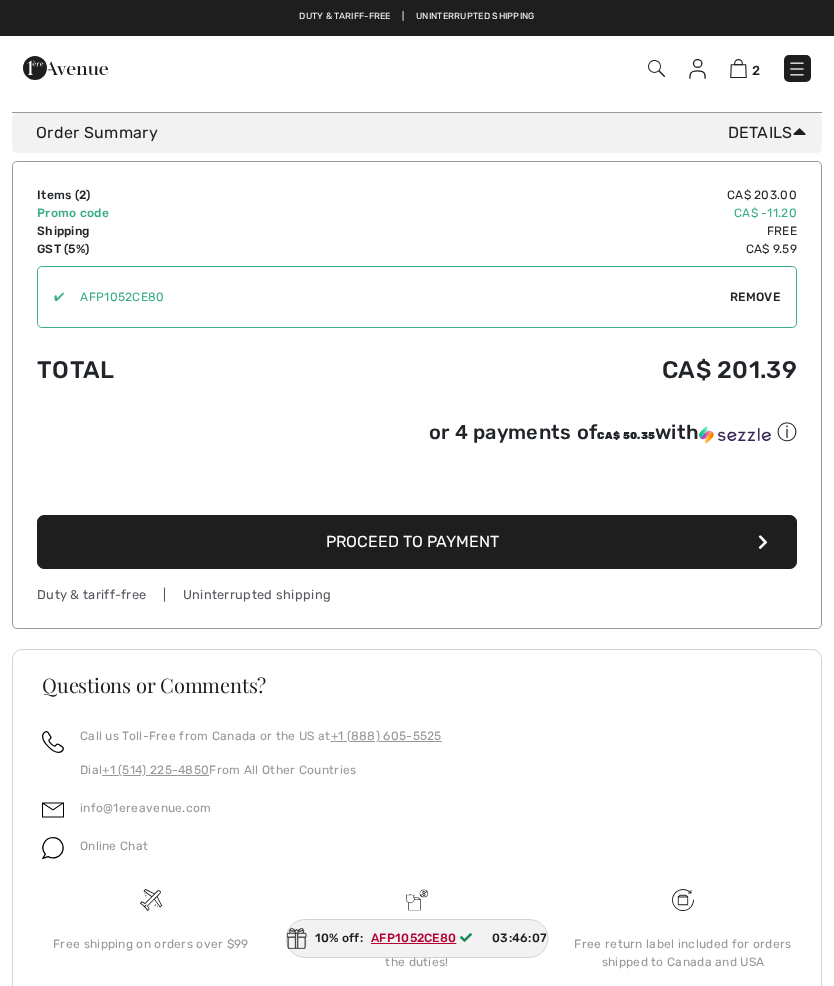 click on "Proceed to Payment" at bounding box center [417, 542] 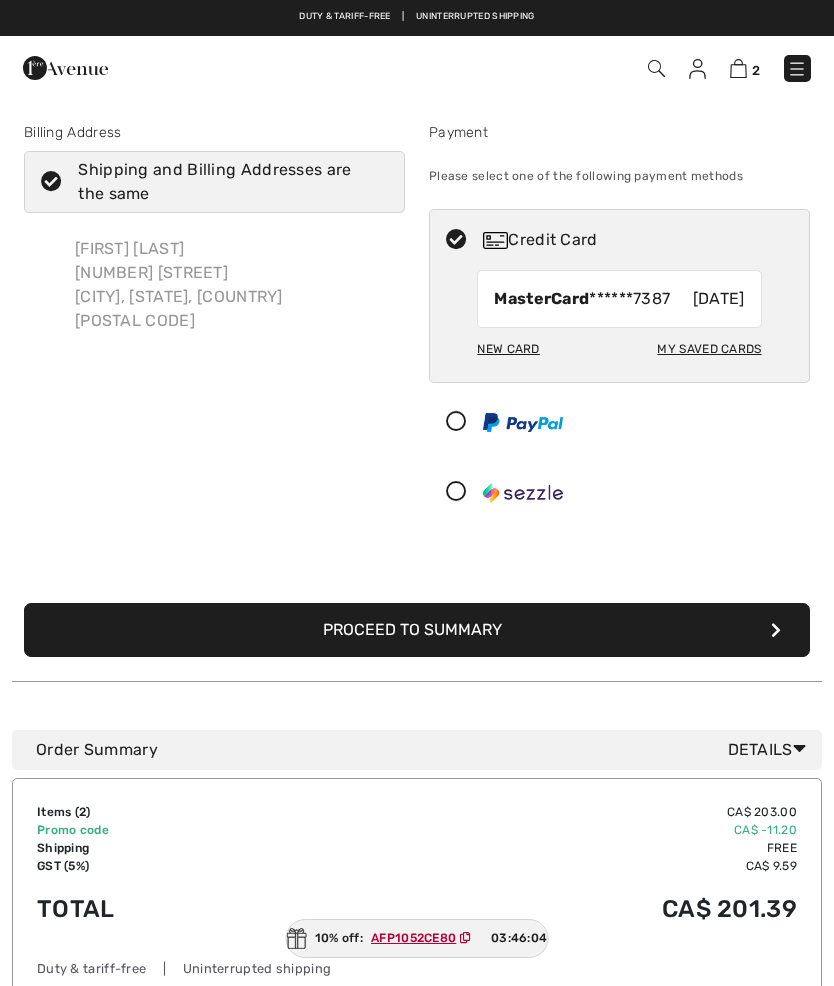 scroll, scrollTop: 0, scrollLeft: 0, axis: both 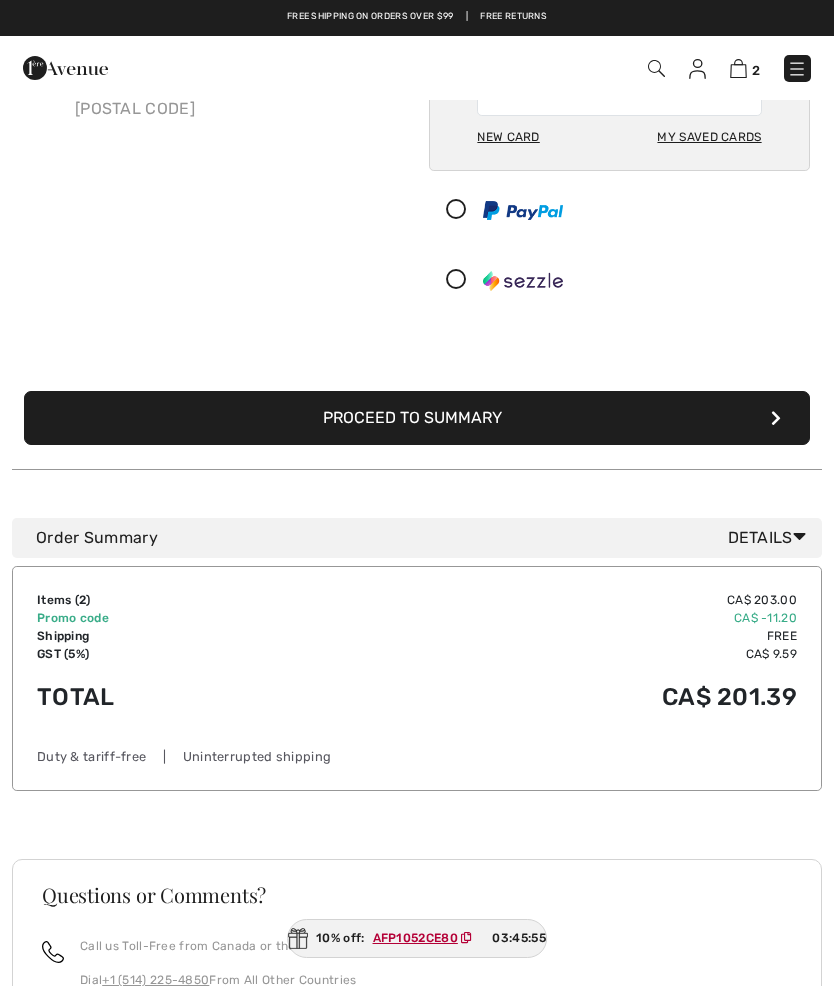 click on "Proceed to Summary" at bounding box center [417, 418] 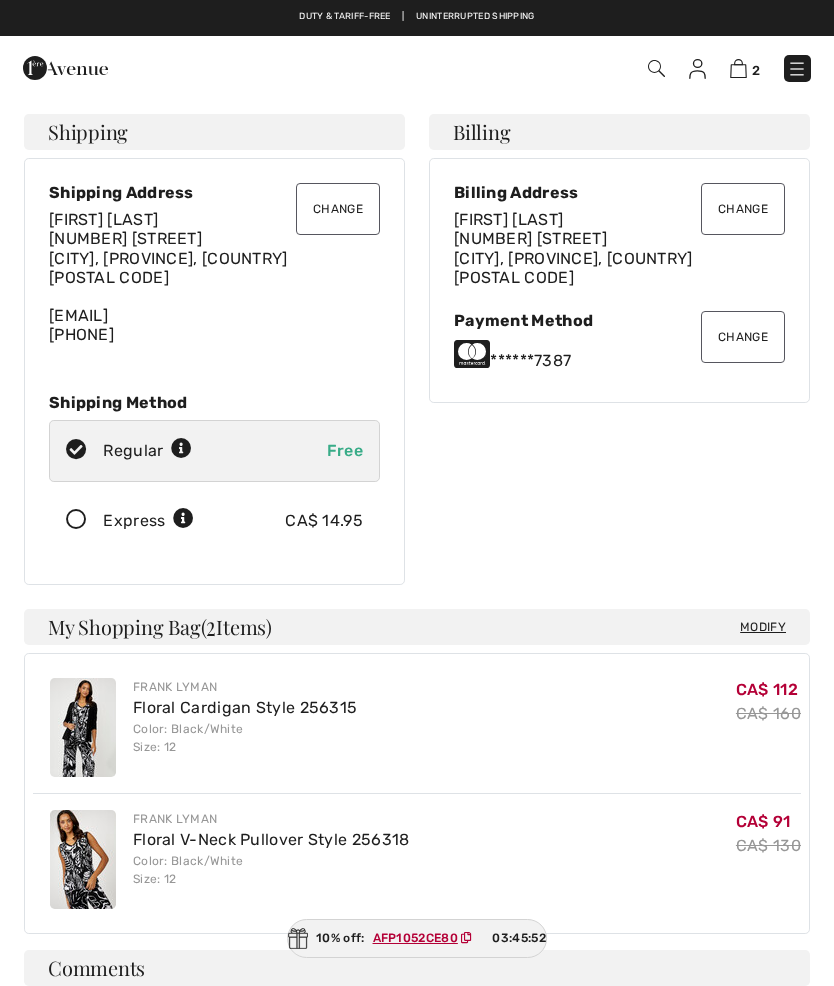 scroll, scrollTop: 0, scrollLeft: 0, axis: both 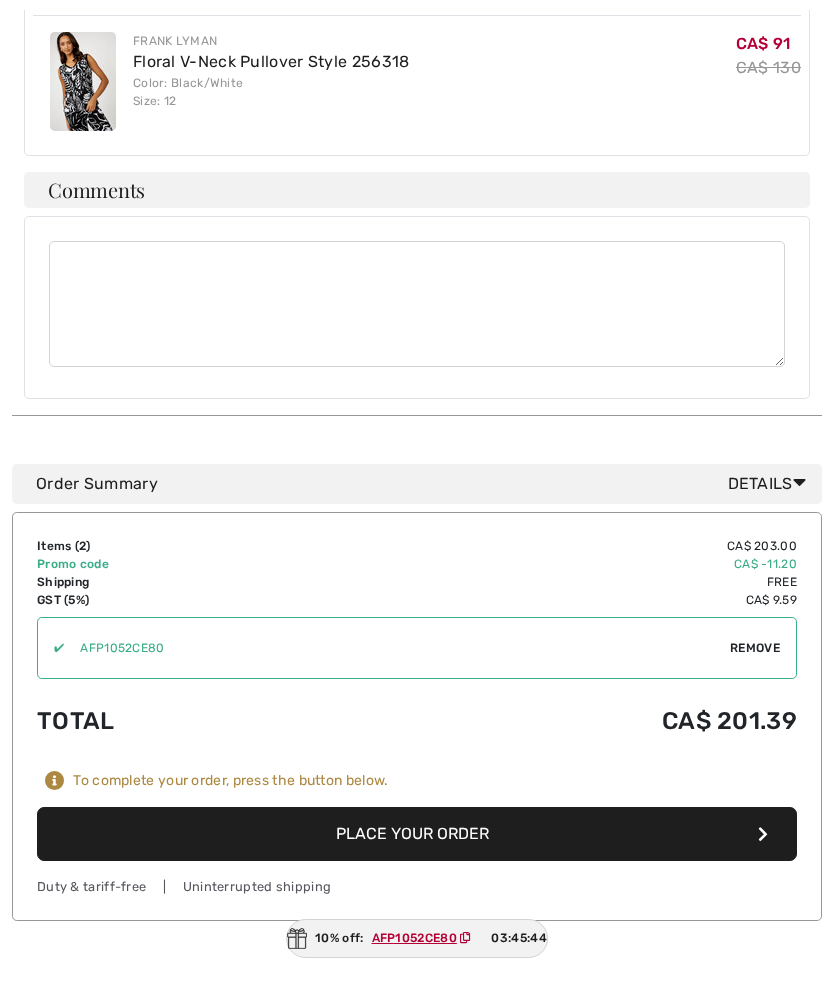 click on "Place Your Order" at bounding box center (417, 834) 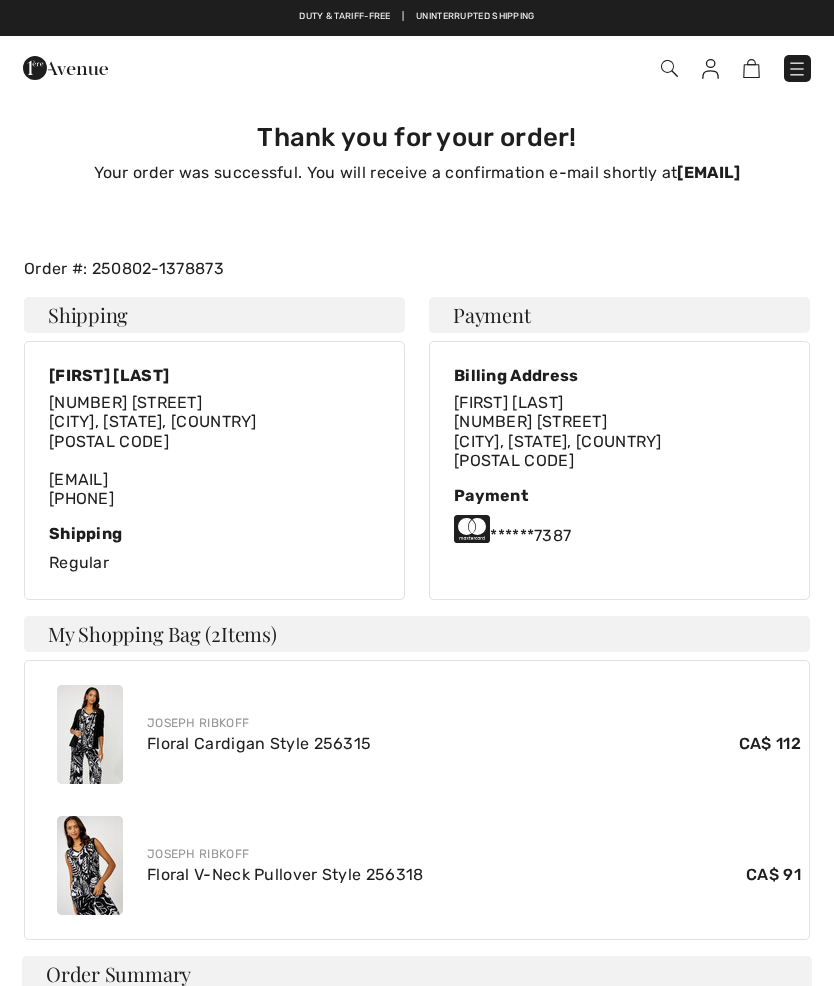 scroll, scrollTop: 0, scrollLeft: 0, axis: both 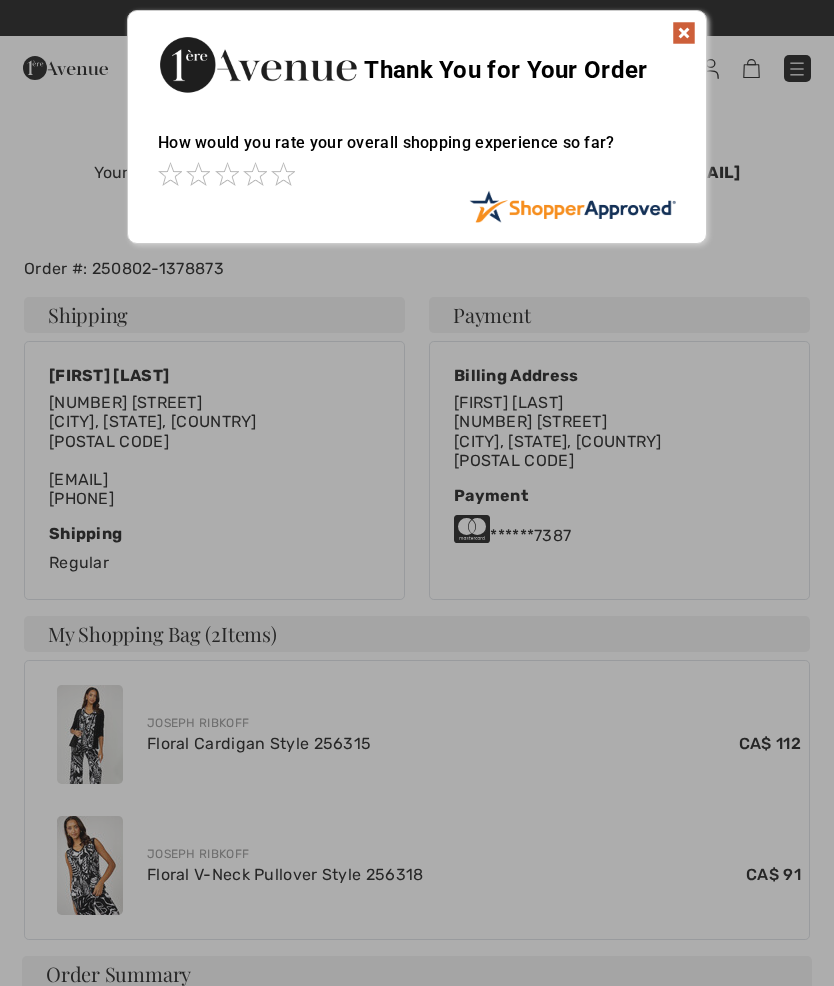 click at bounding box center (684, 33) 